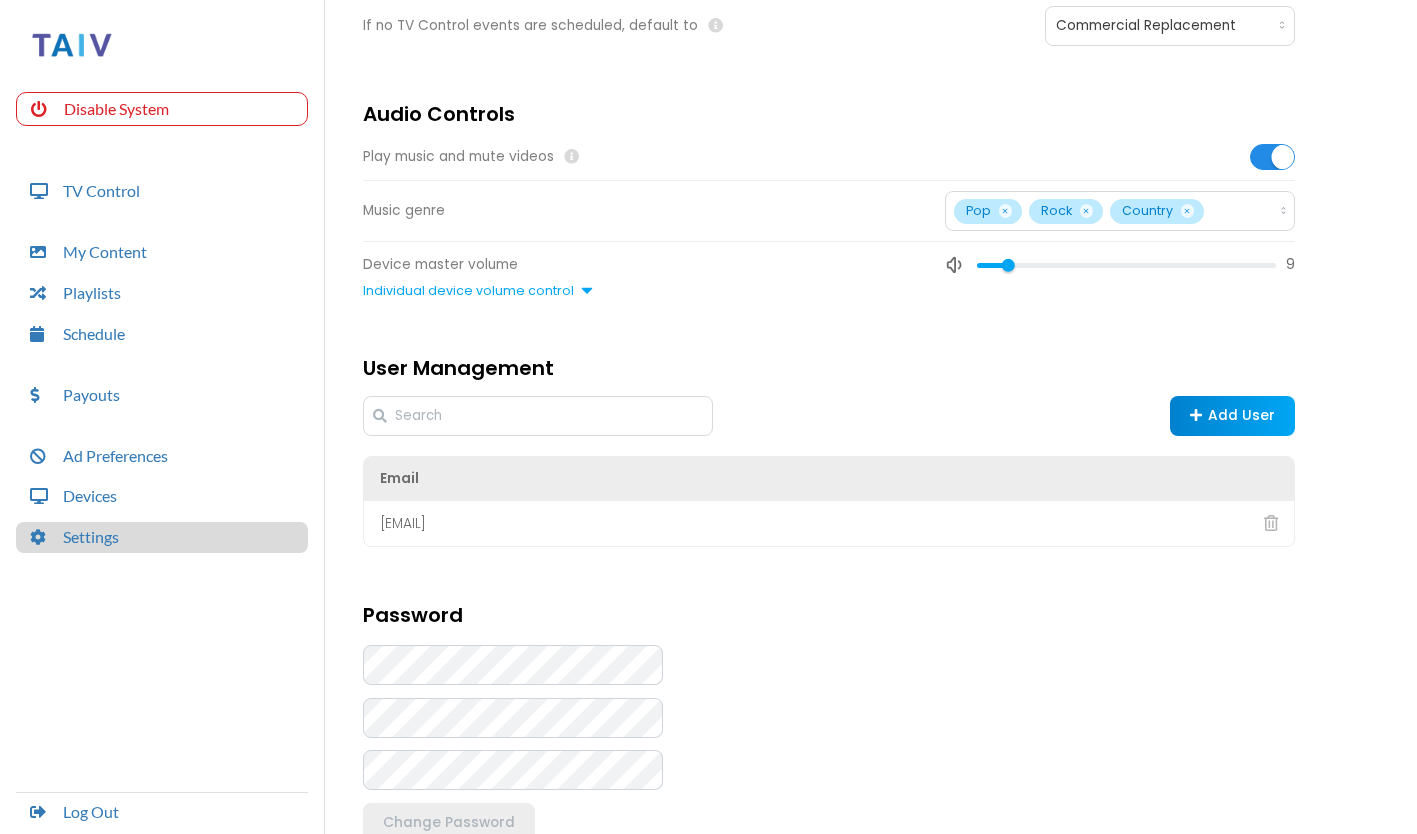 scroll, scrollTop: 179, scrollLeft: 0, axis: vertical 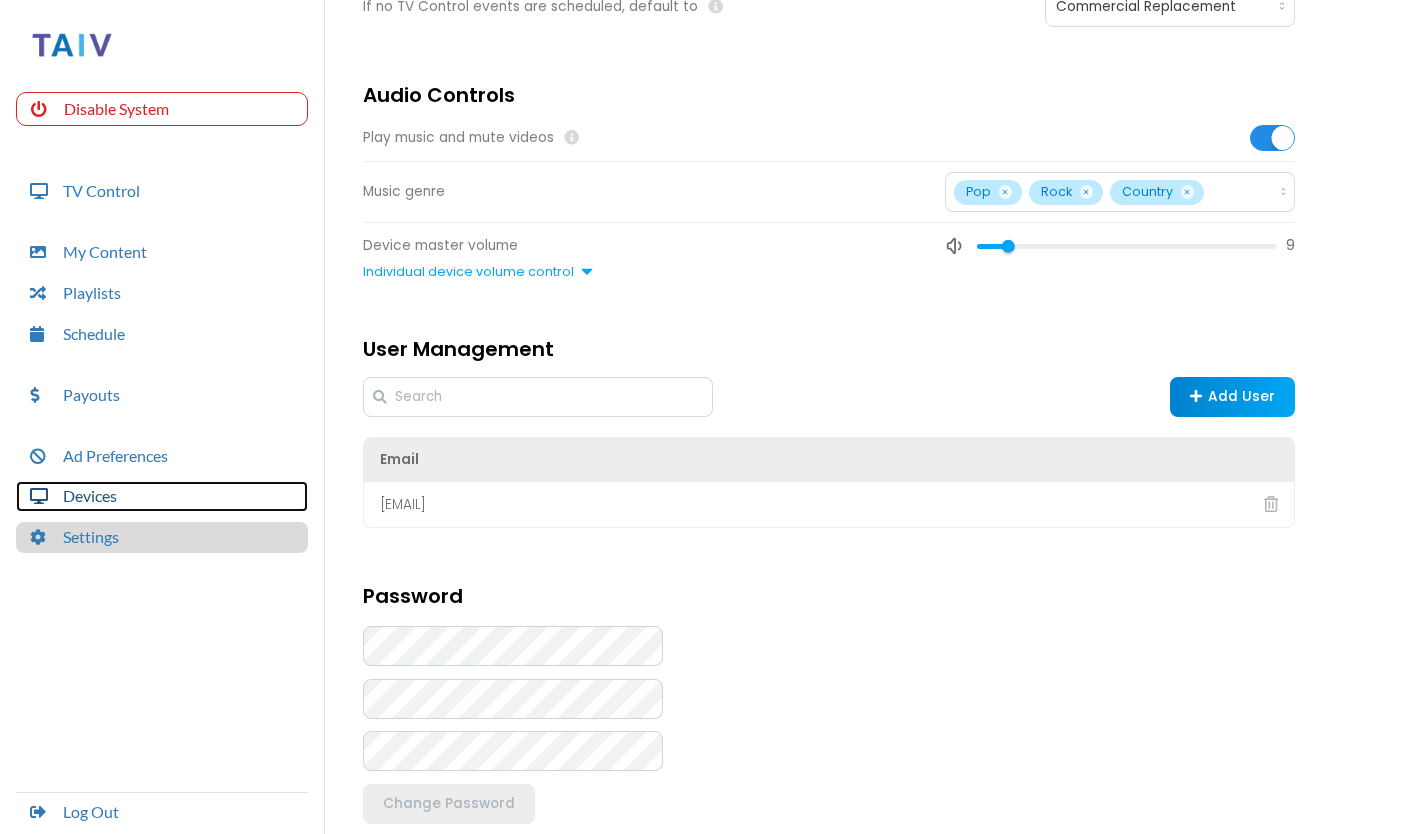 click on "Devices" at bounding box center (162, 496) 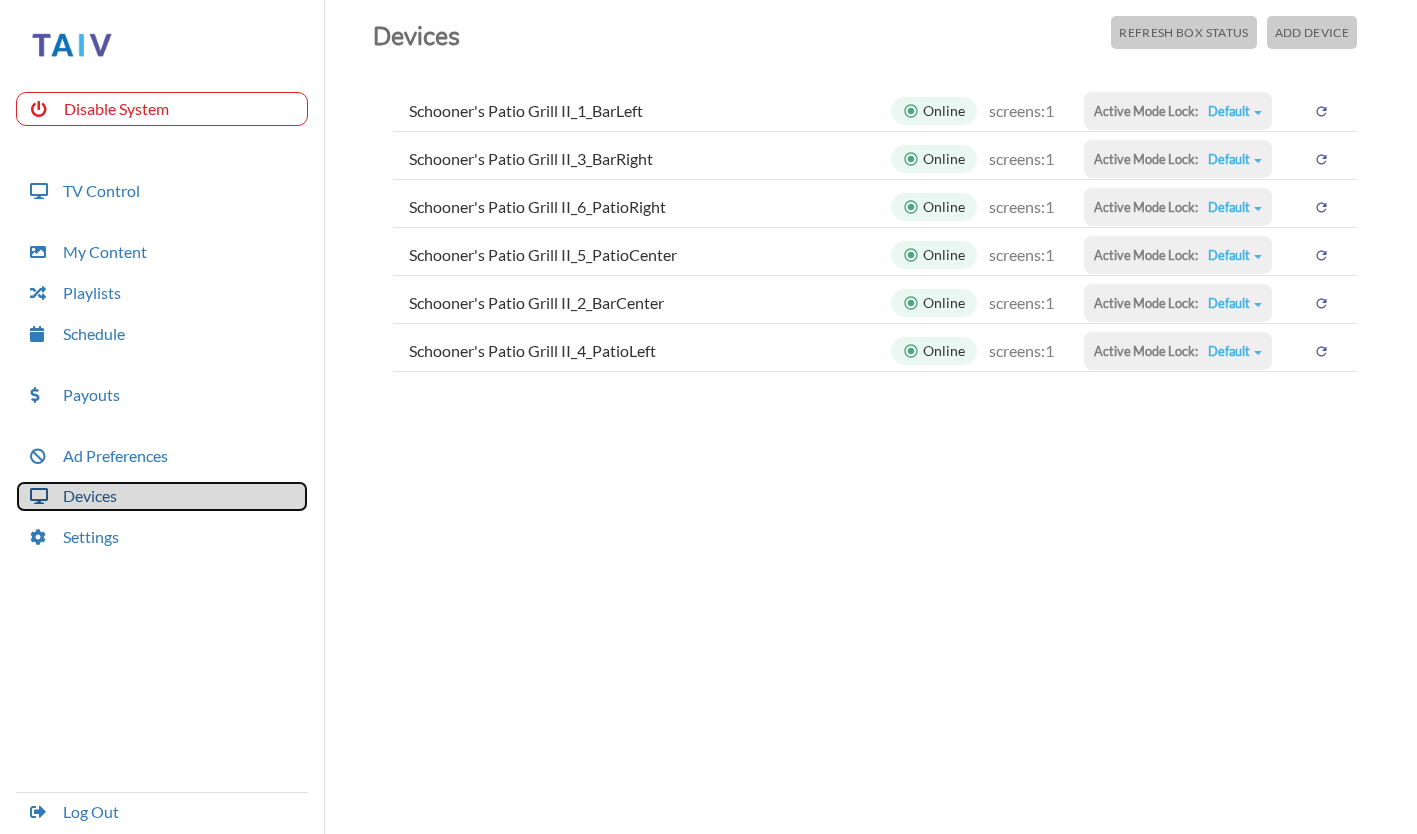 scroll, scrollTop: 50, scrollLeft: 0, axis: vertical 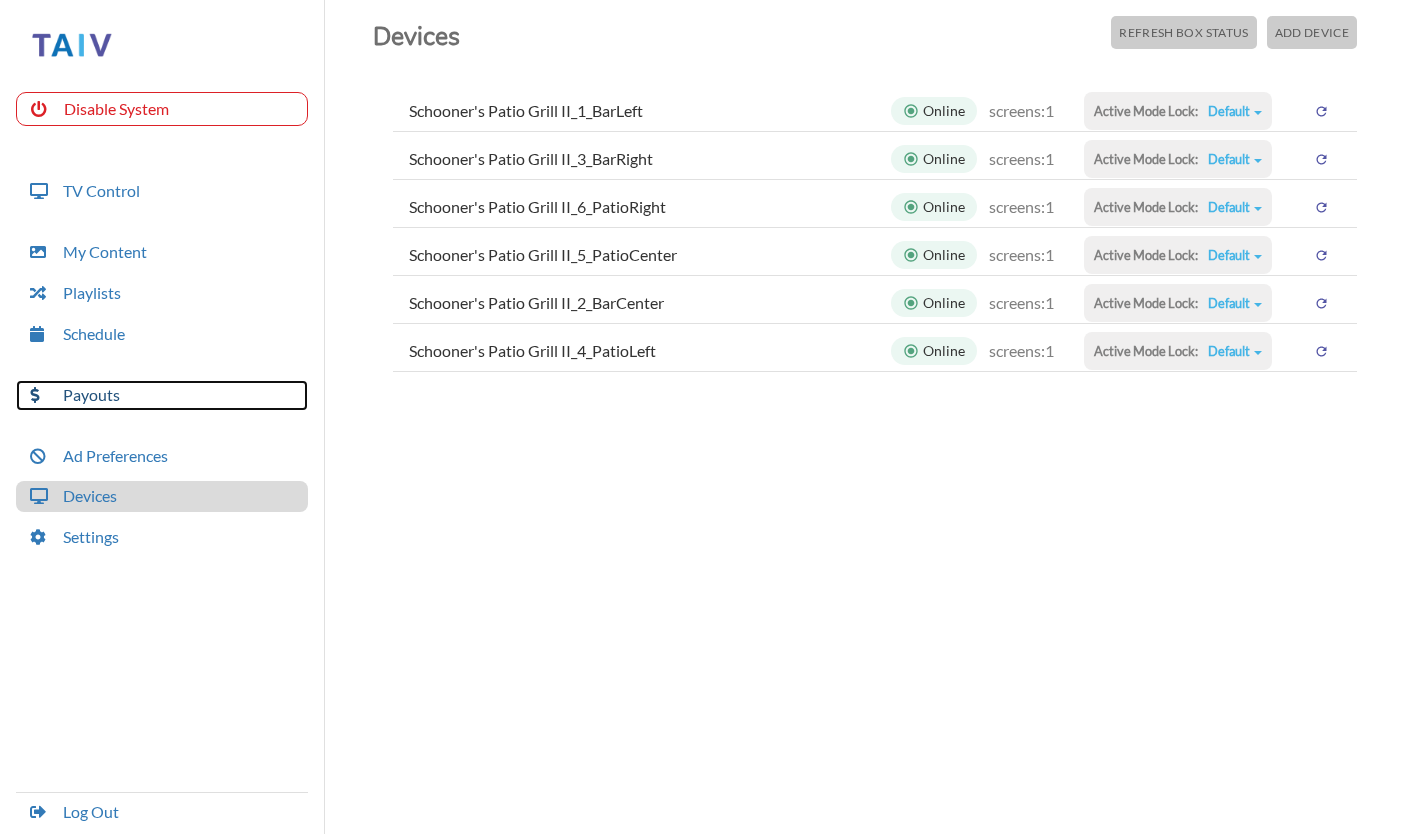 click on "Payouts" at bounding box center (162, 395) 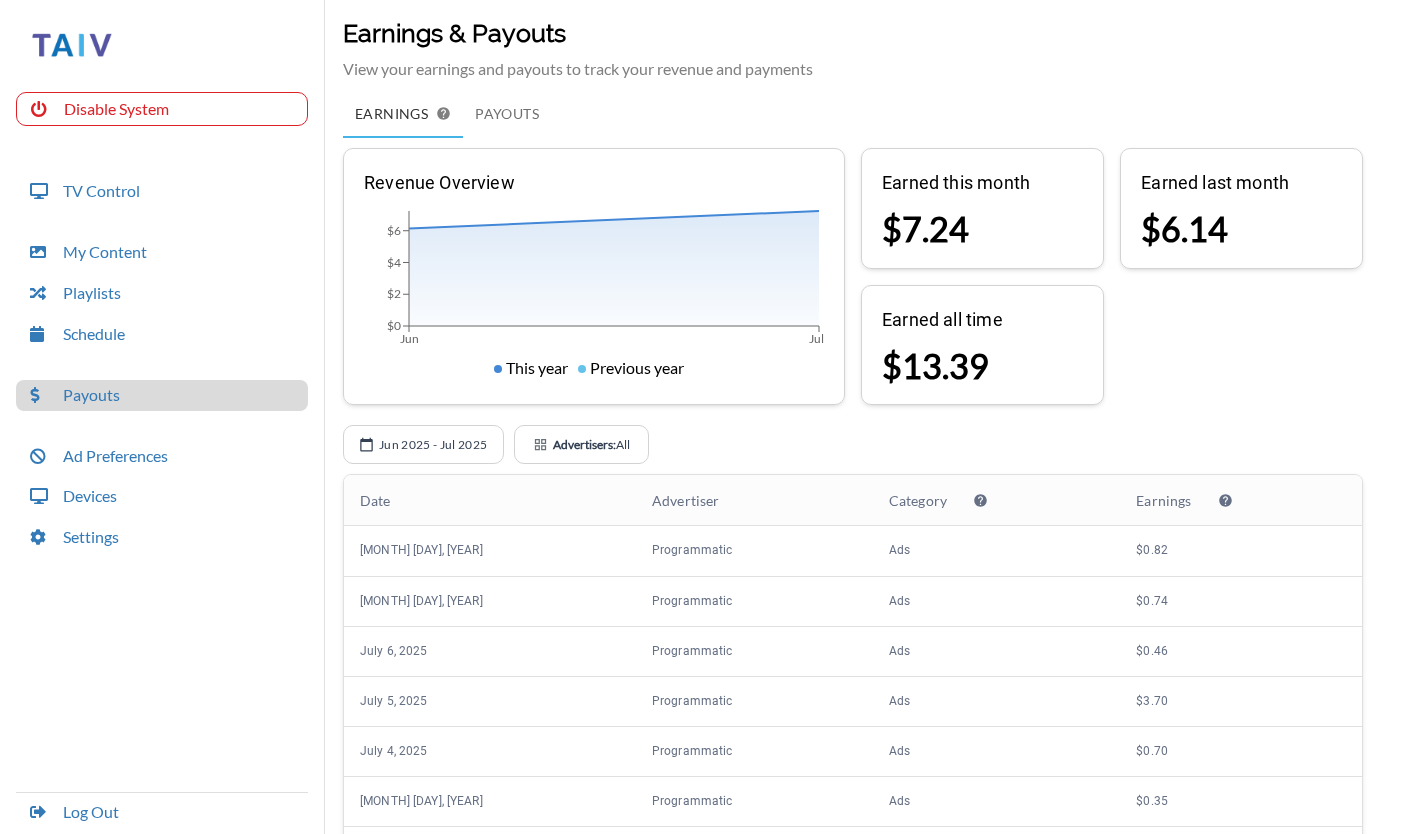 click on "Advertisers:" at bounding box center [584, 444] 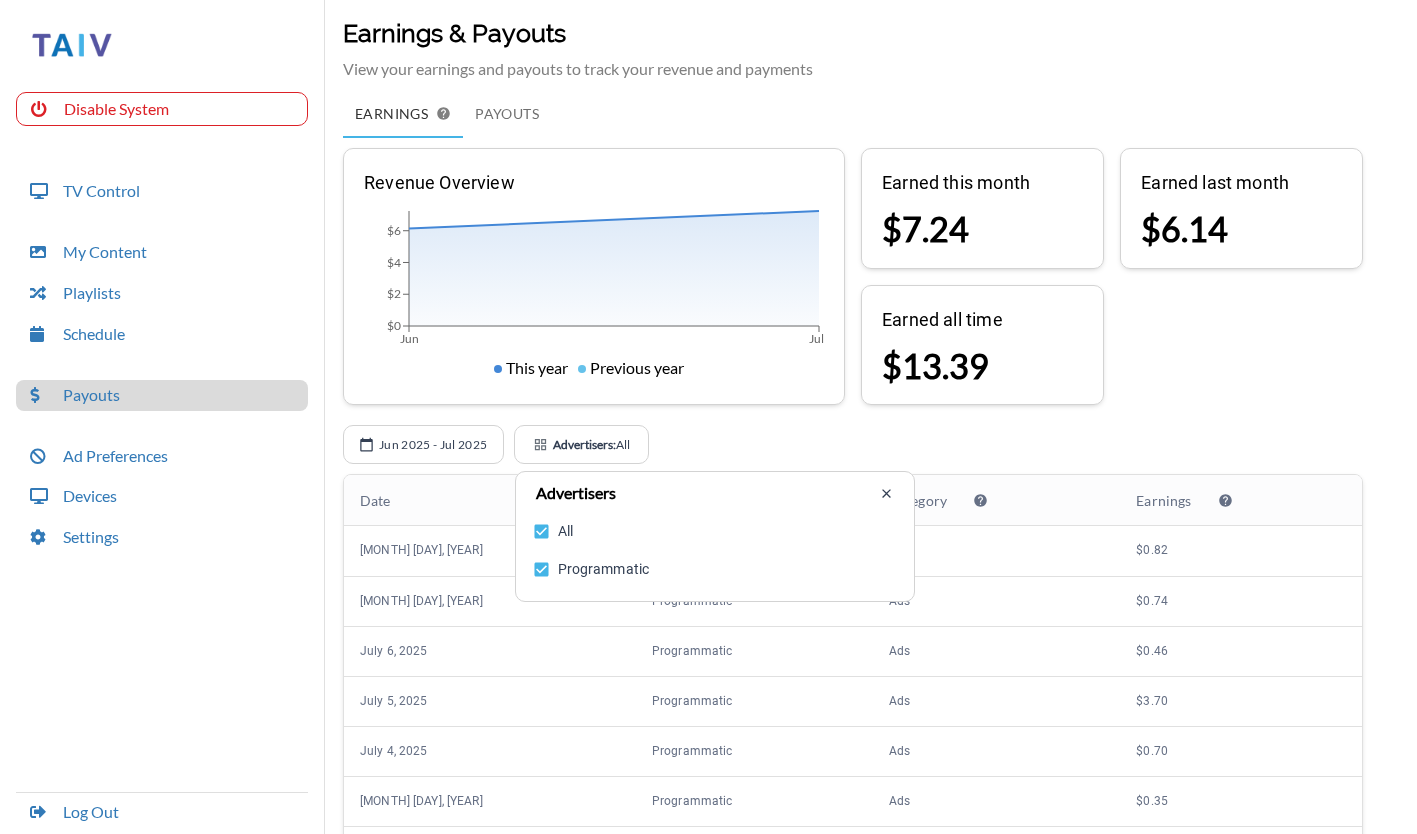 click on "Advertisers:" at bounding box center (584, 444) 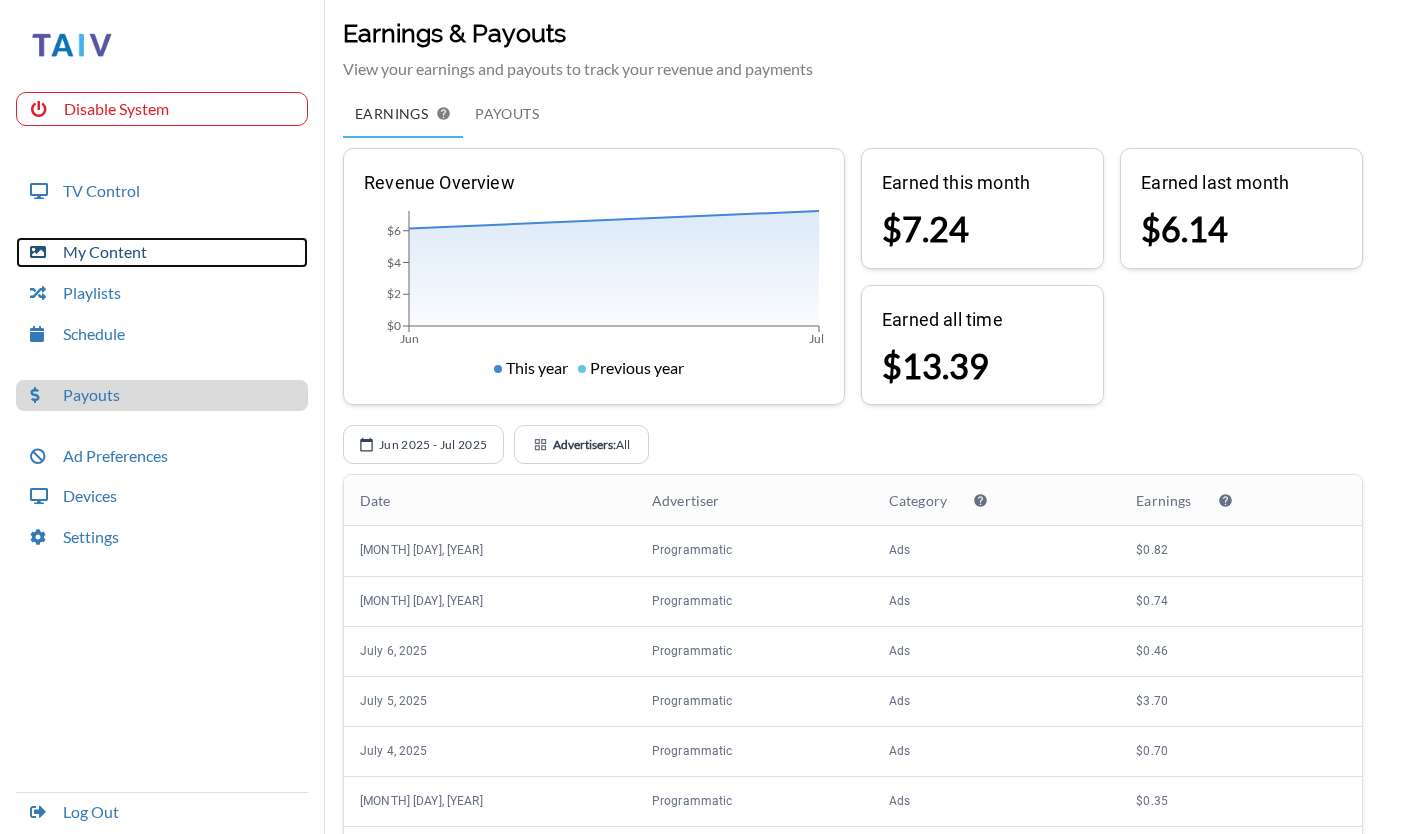 click on "My Content" at bounding box center (162, 252) 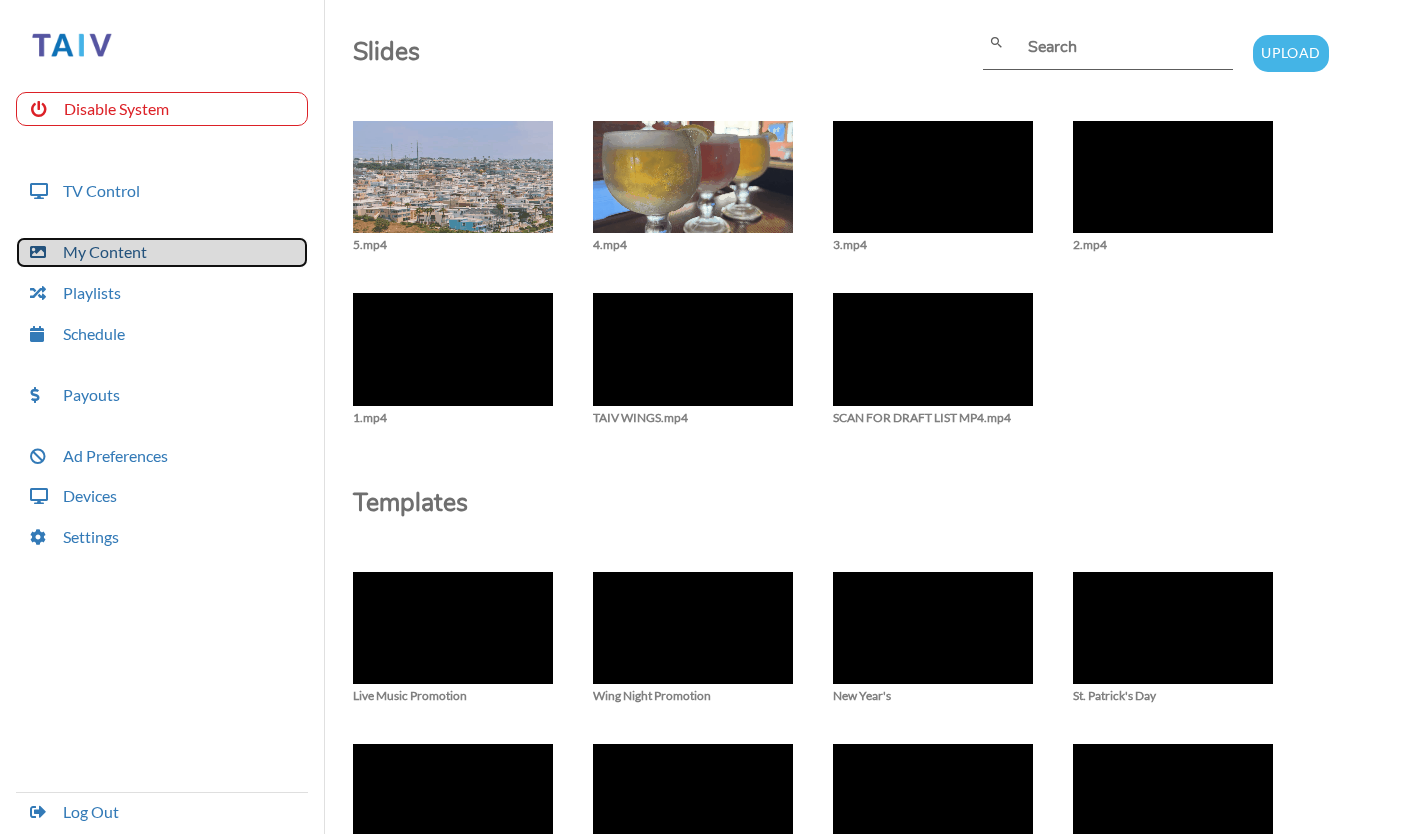 scroll, scrollTop: 185, scrollLeft: 0, axis: vertical 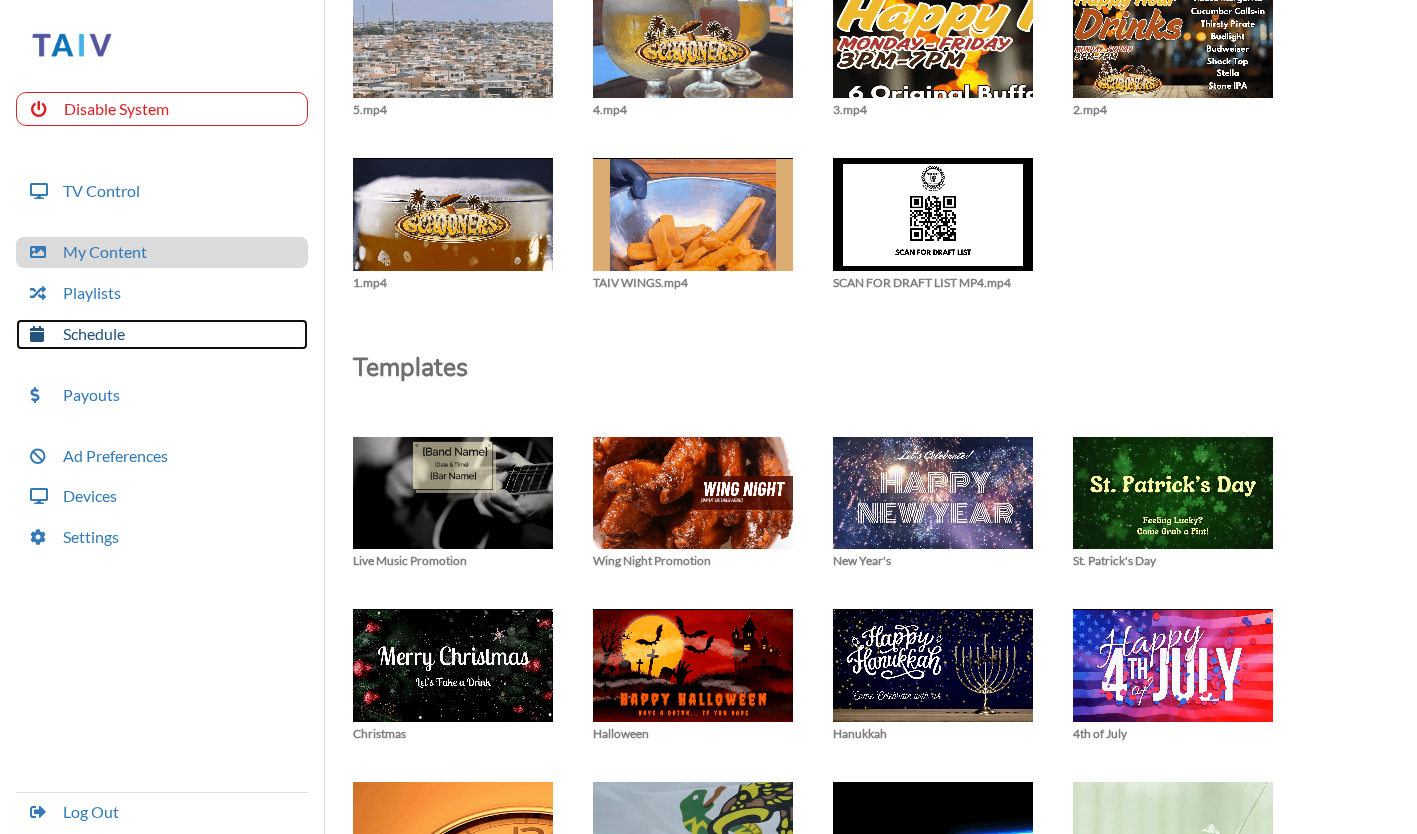 click on "Schedule" at bounding box center (162, 334) 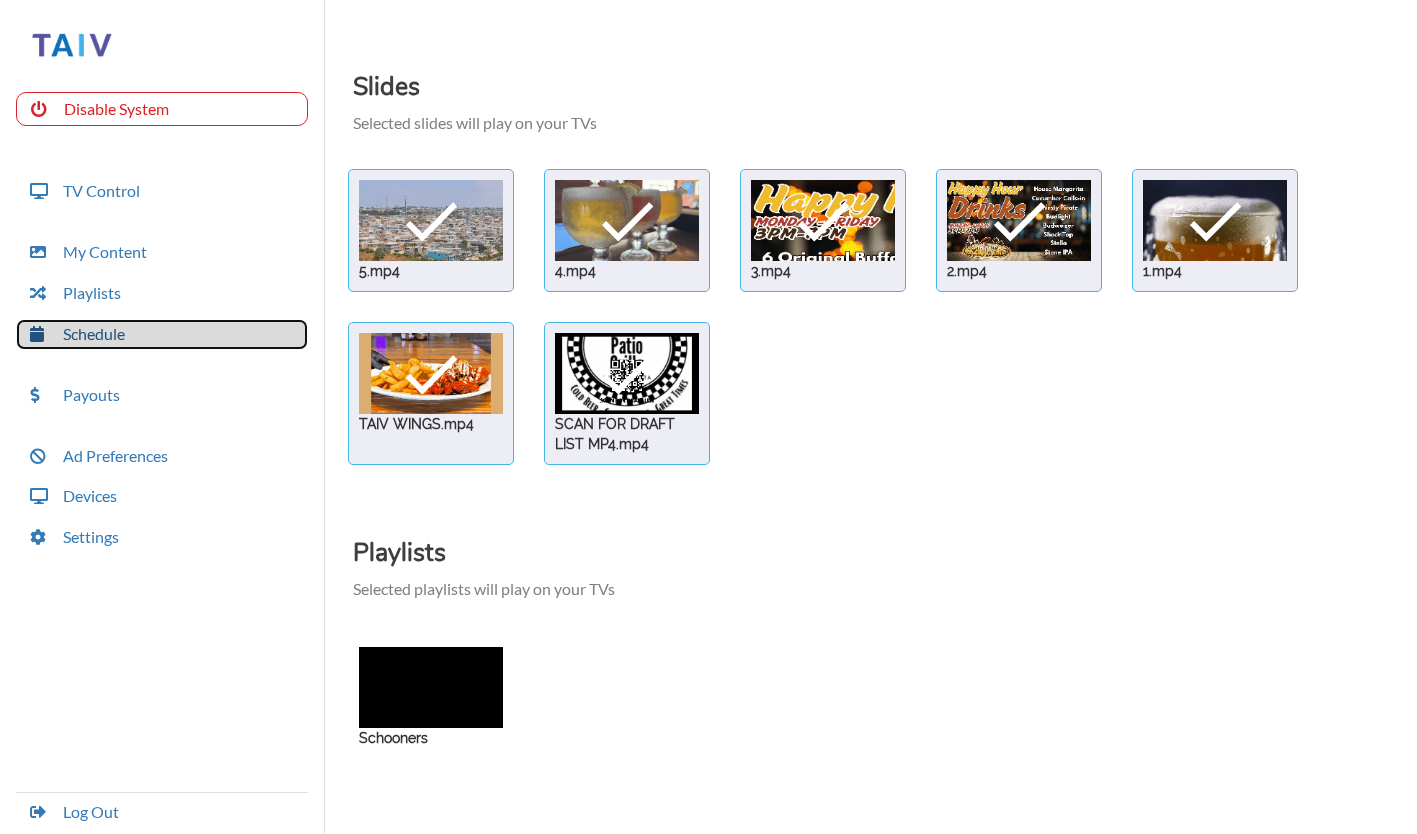 scroll, scrollTop: 0, scrollLeft: 0, axis: both 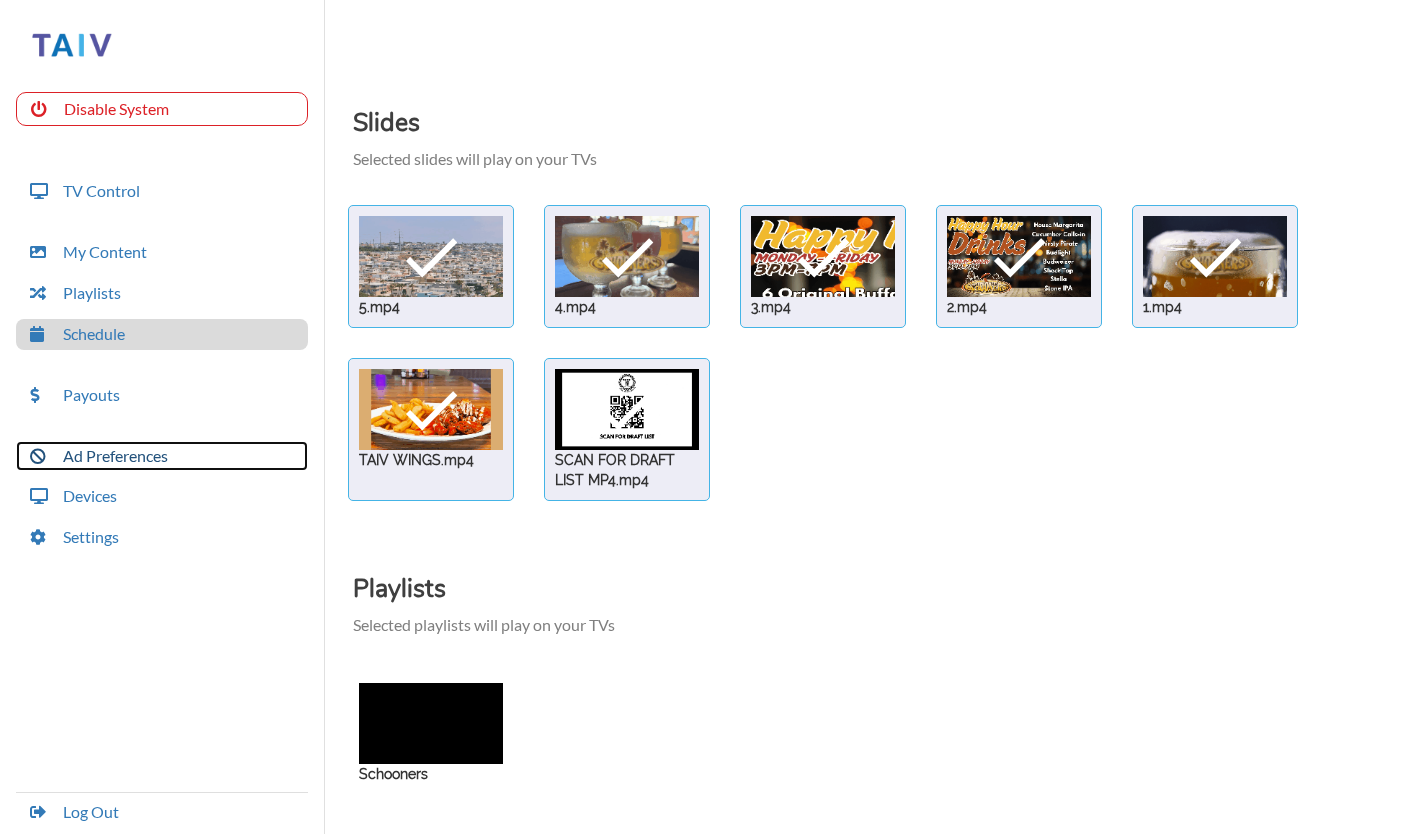 click on "Ad Preferences" at bounding box center [162, 456] 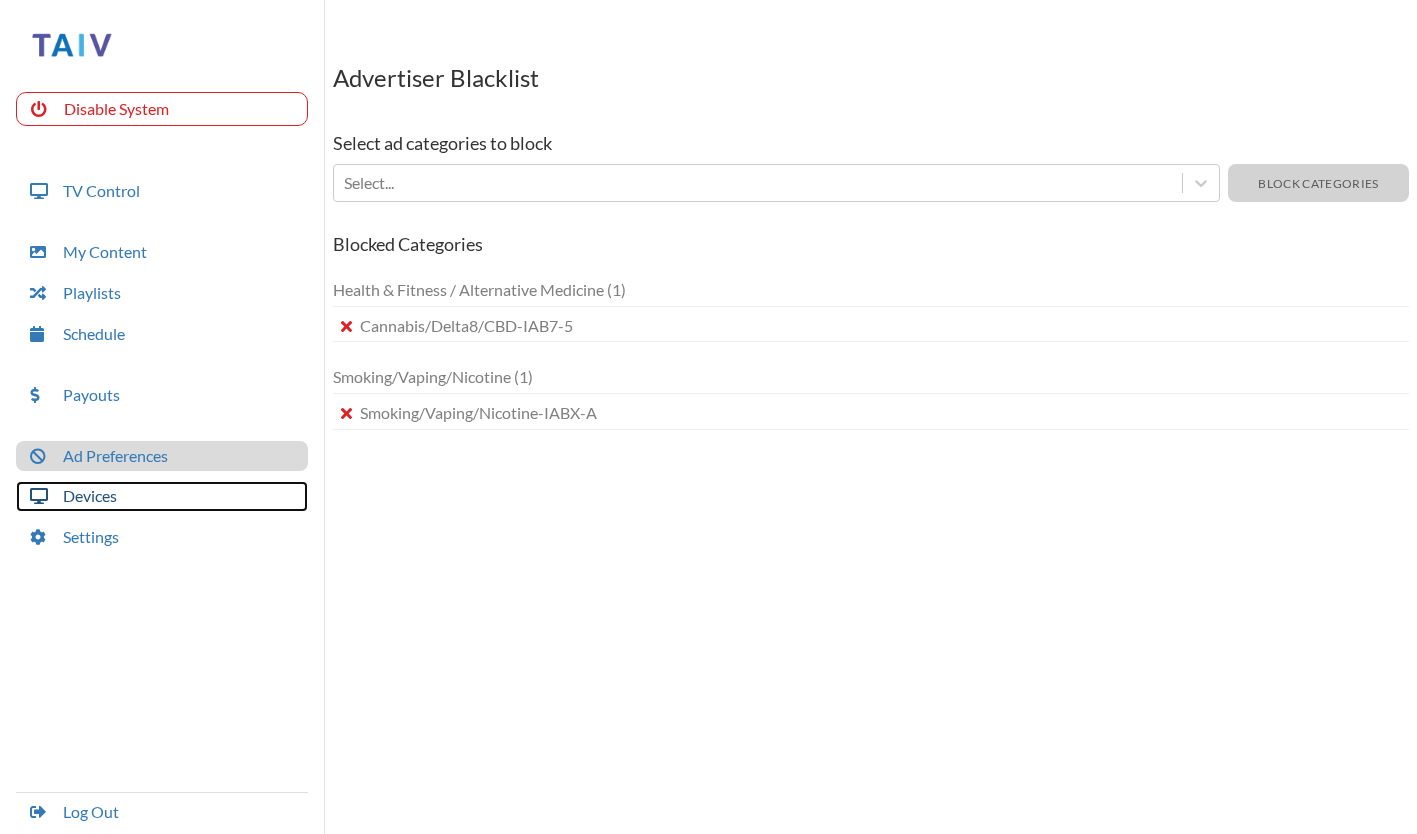 click on "Devices" at bounding box center (162, 496) 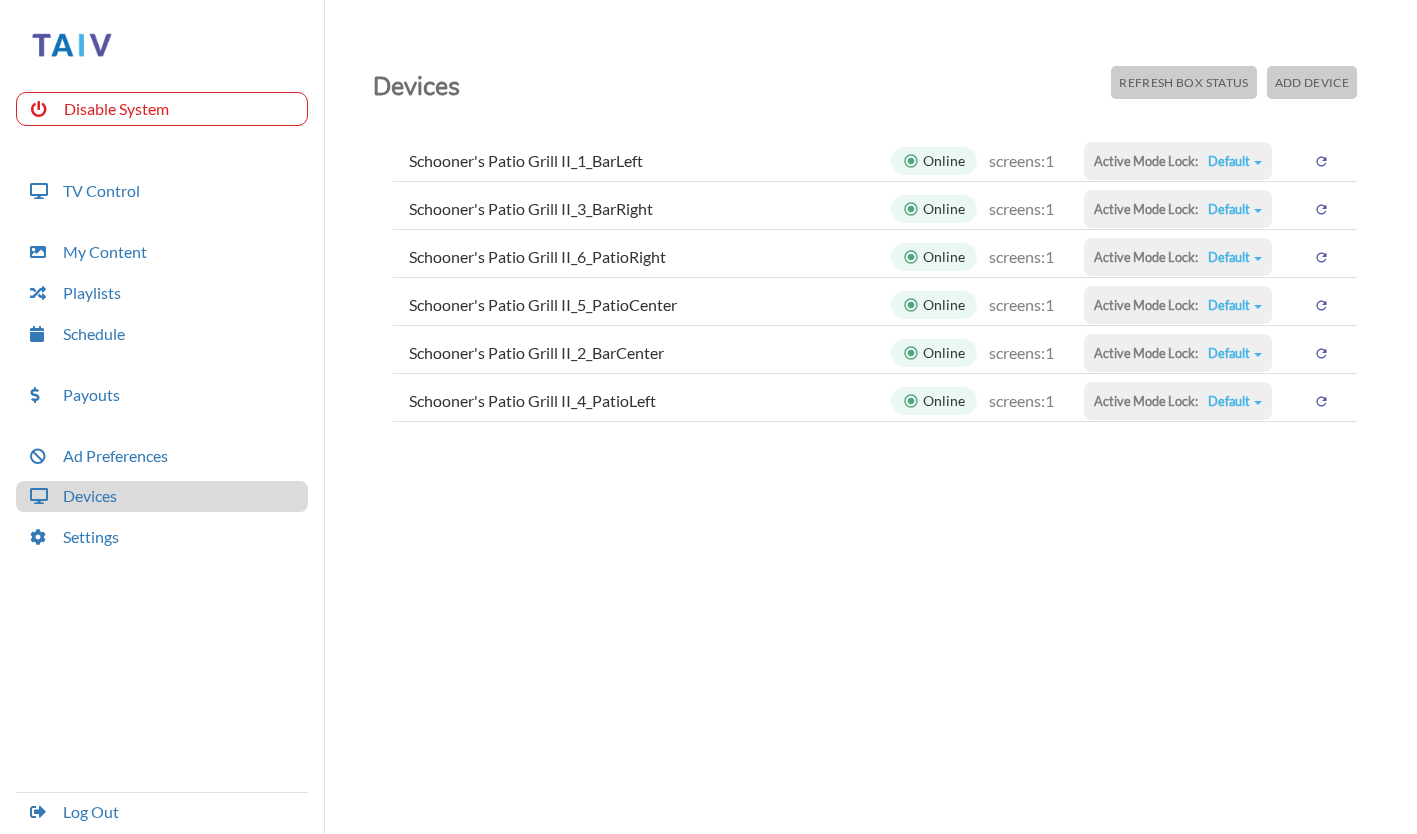 click on "Default" at bounding box center [1235, 161] 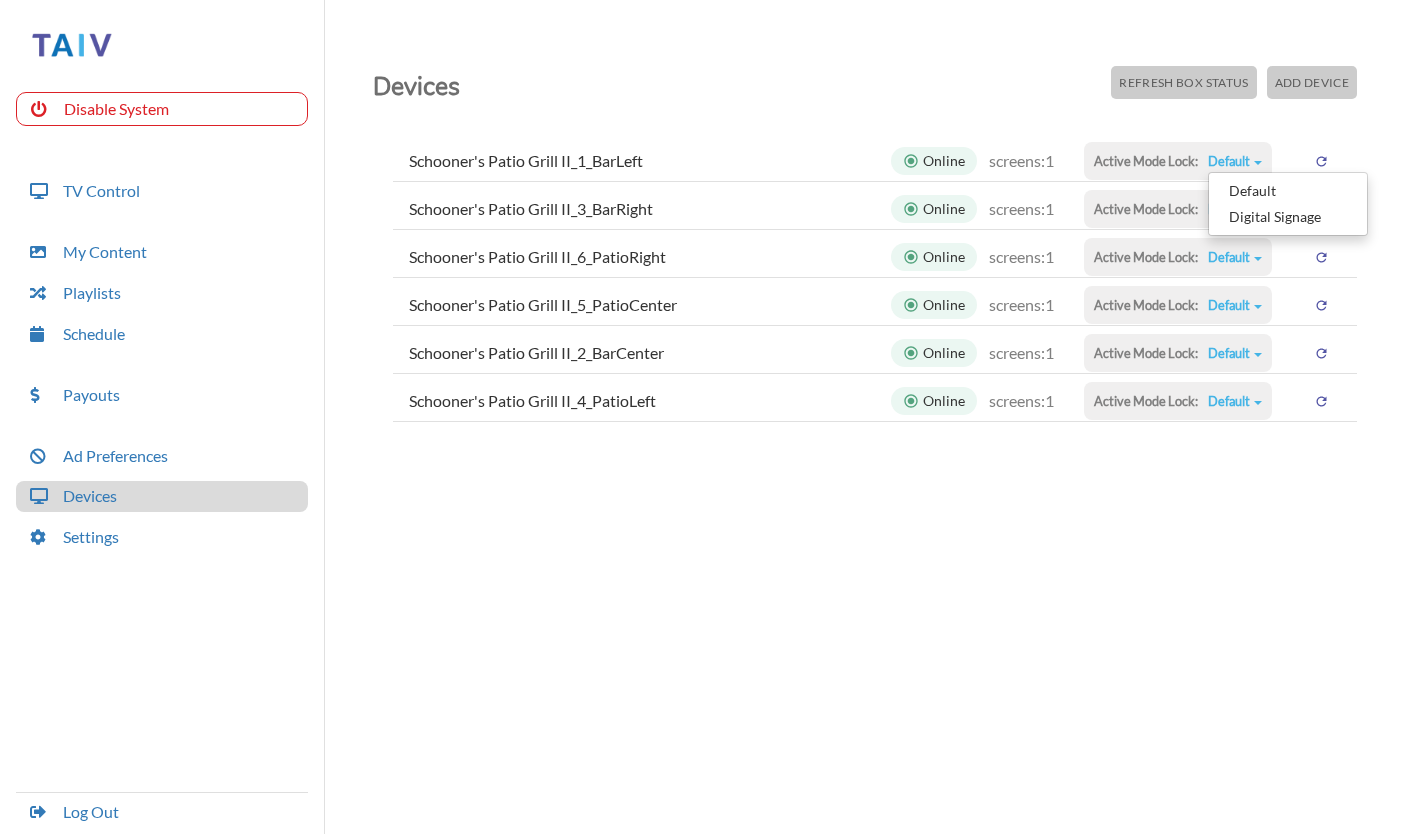 click on "Default" at bounding box center [1235, 161] 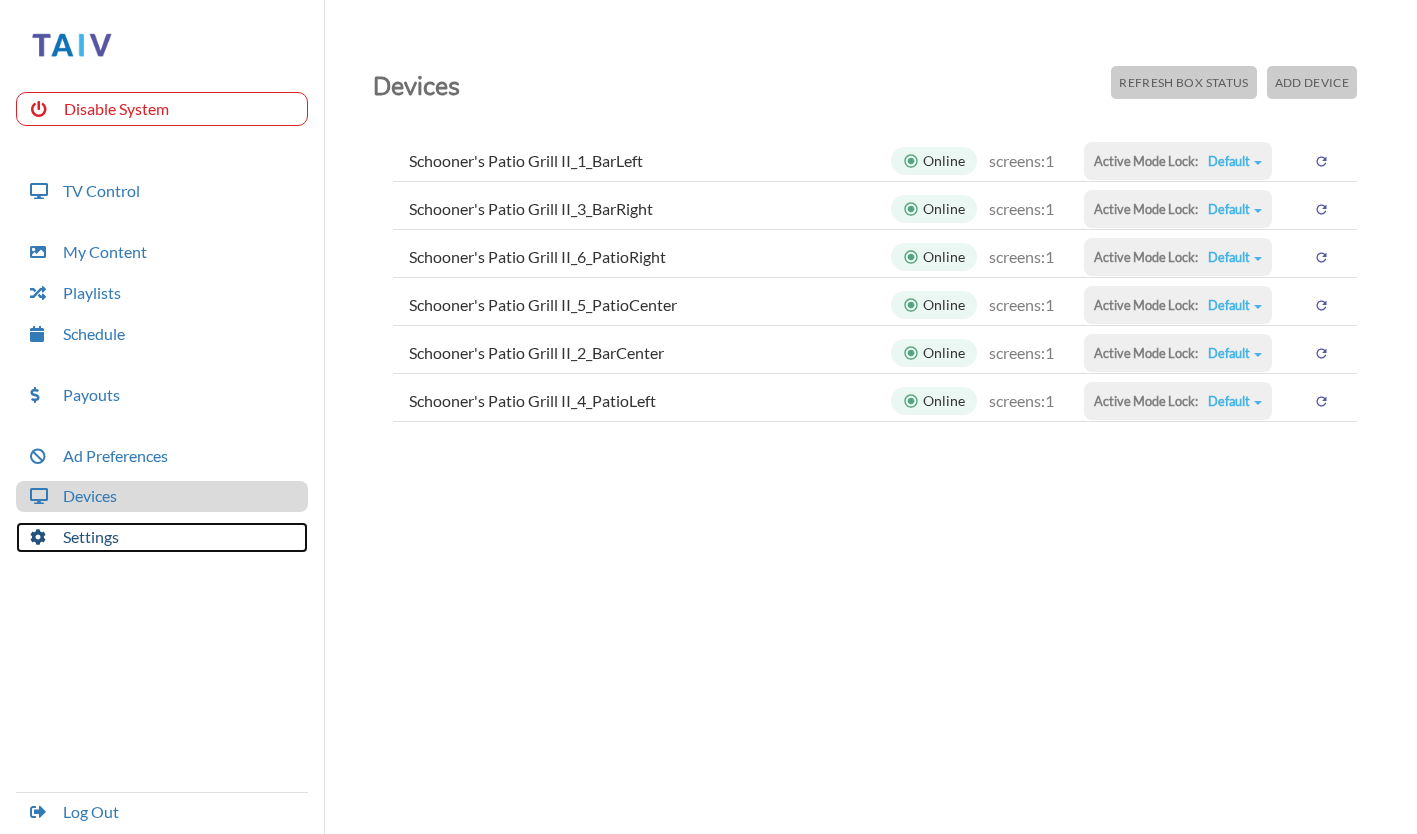 click on "Settings" at bounding box center [162, 537] 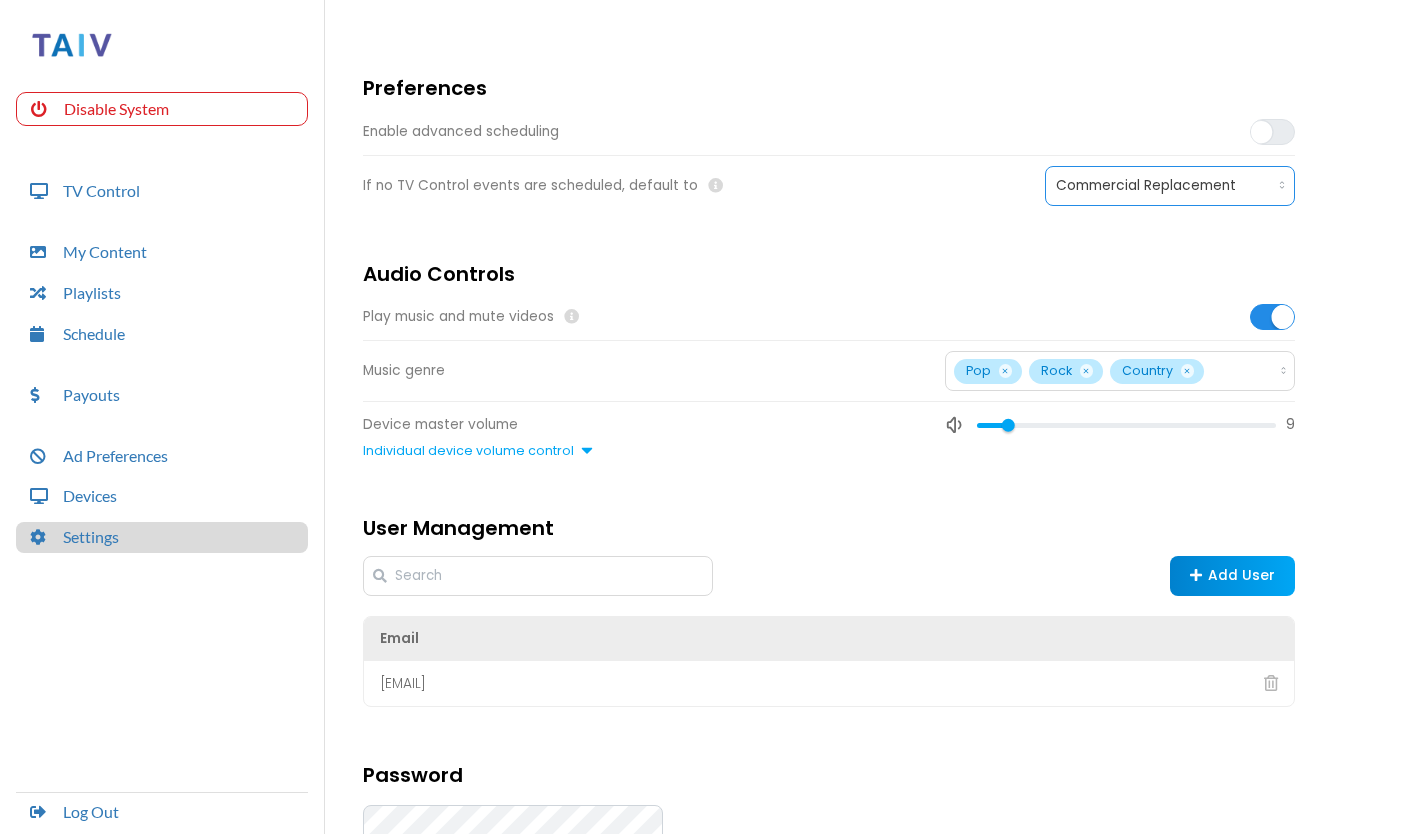 click on "Commercial Replacement" at bounding box center [1170, 186] 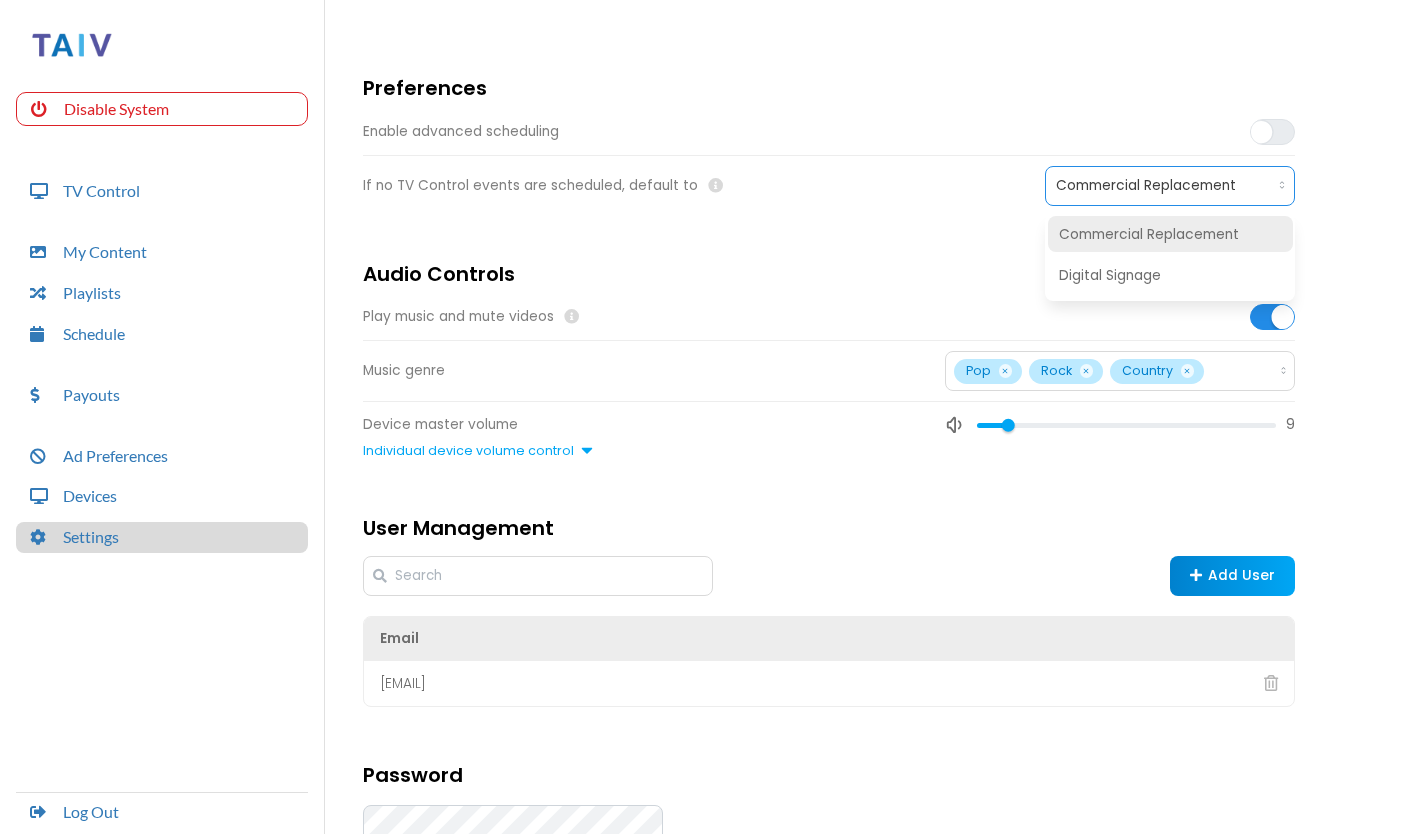 click on "Commercial Replacement" at bounding box center [1170, 186] 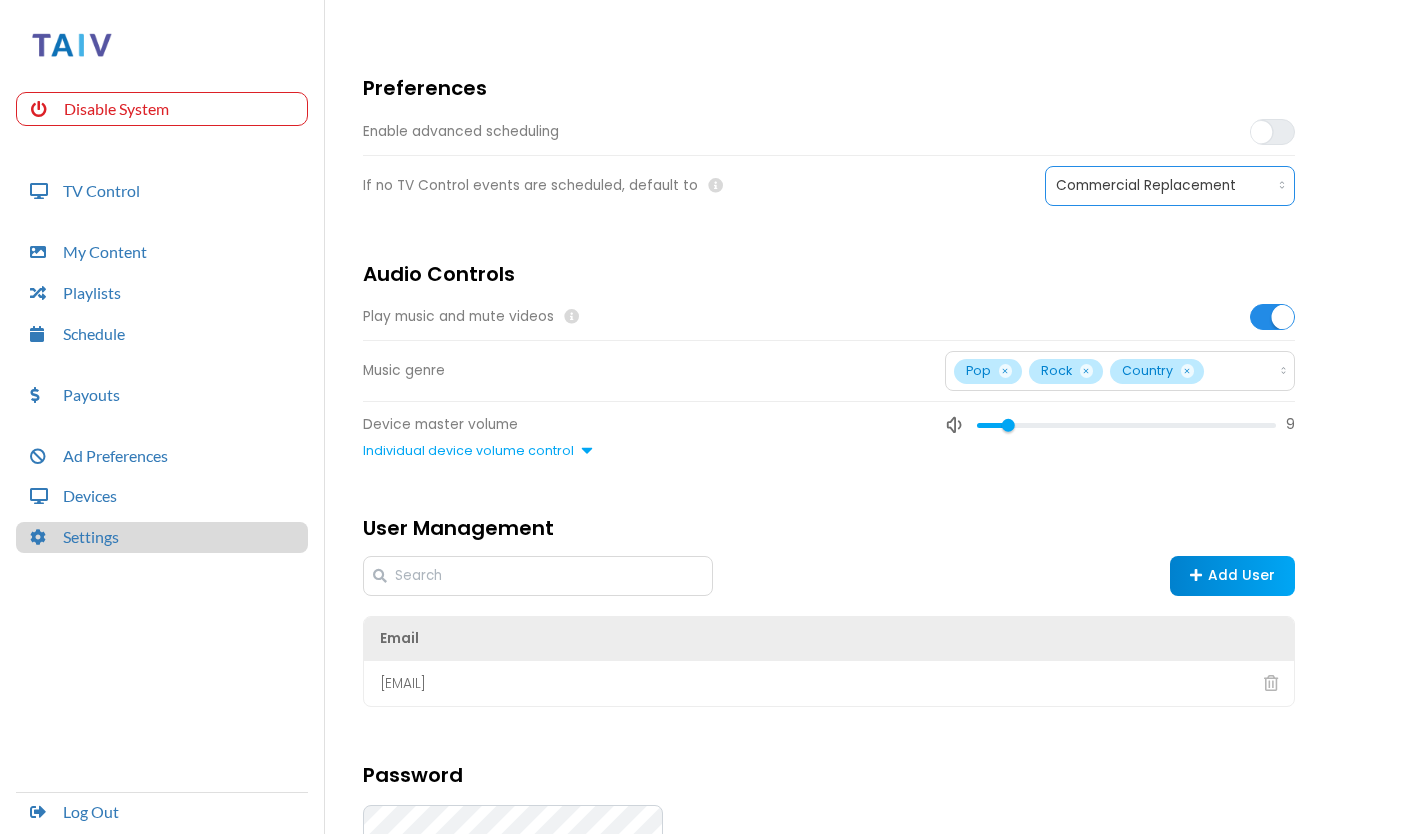 click on "Commercial Replacement" at bounding box center (1170, 186) 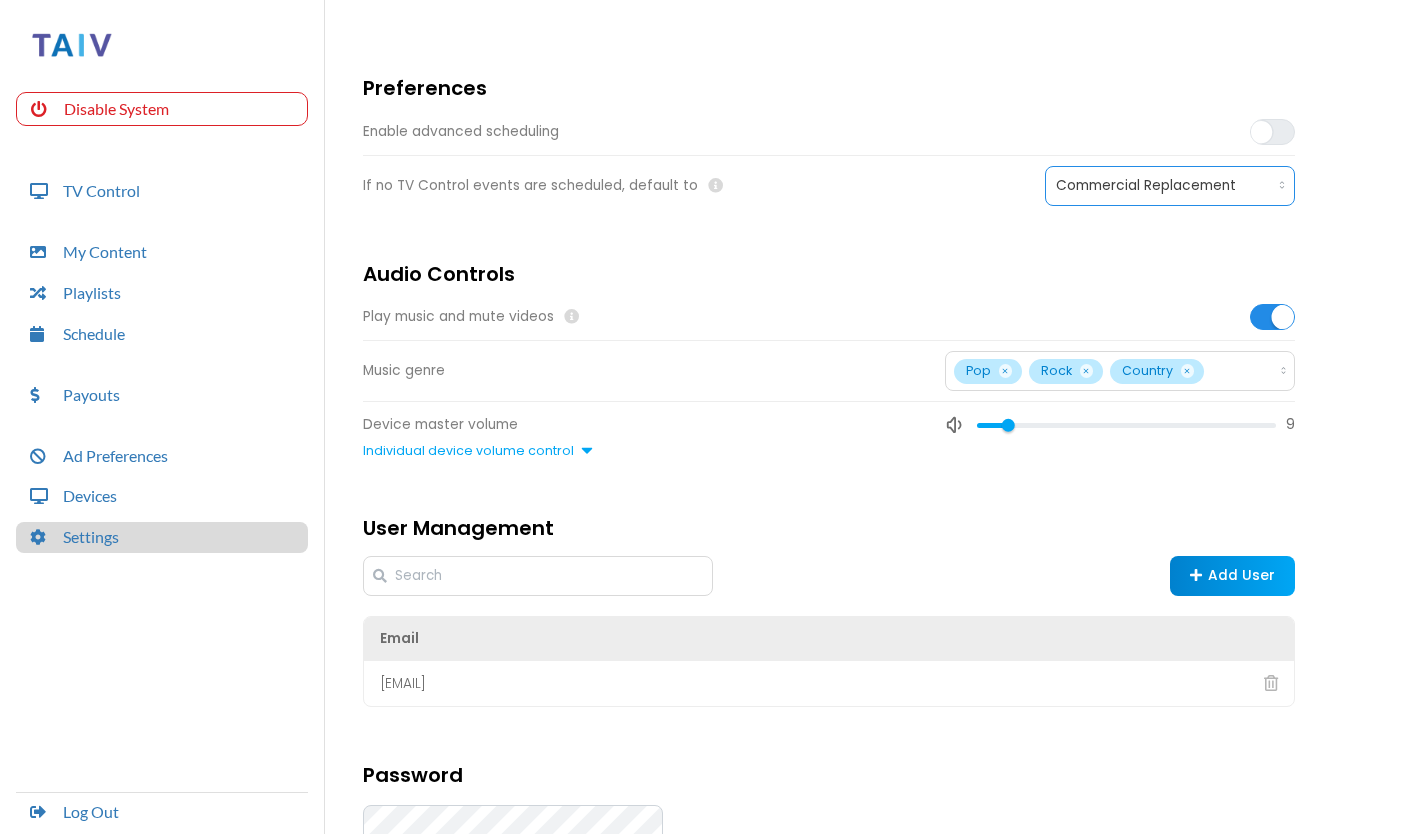click on "Commercial Replacement" at bounding box center [1170, 186] 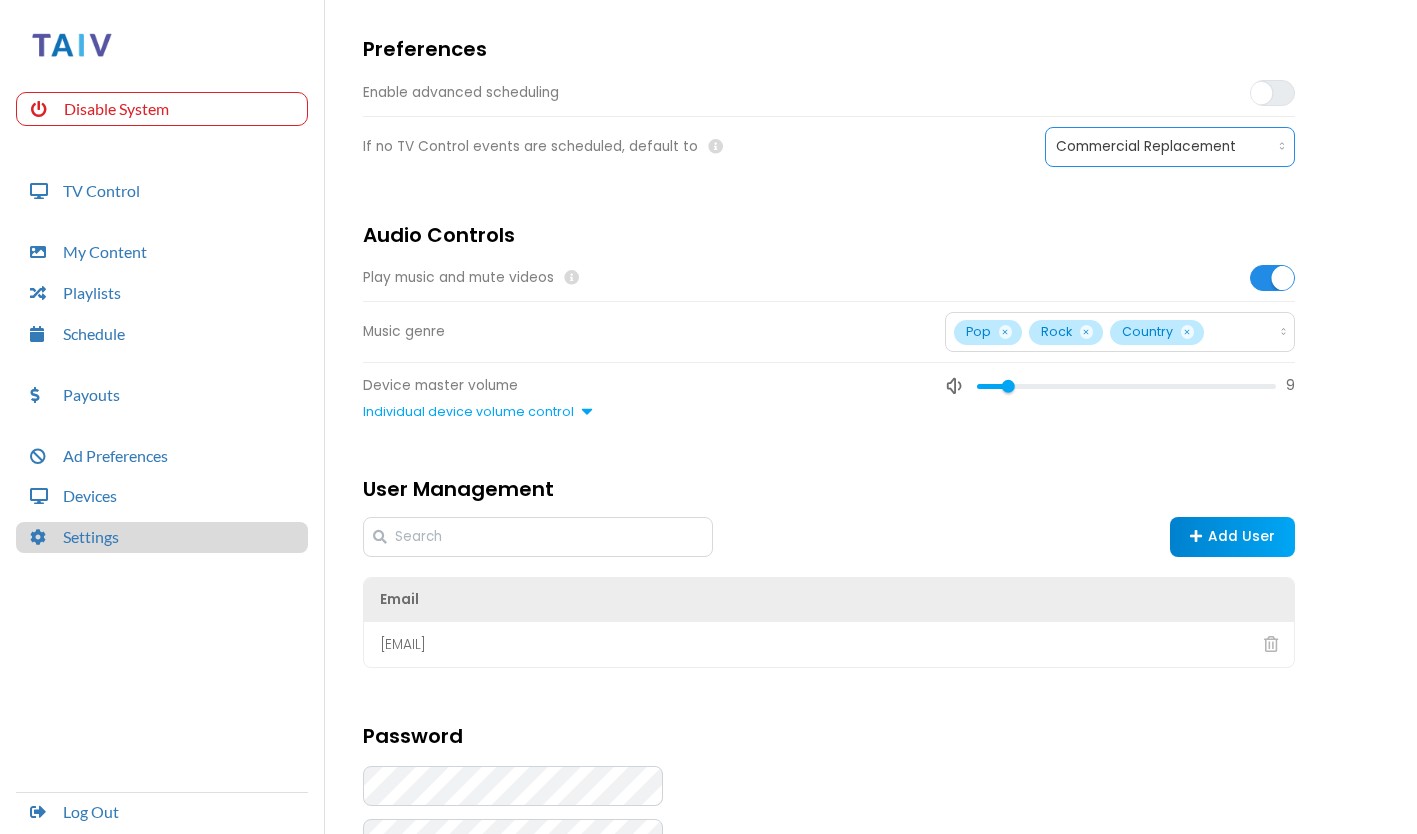 scroll, scrollTop: 0, scrollLeft: 0, axis: both 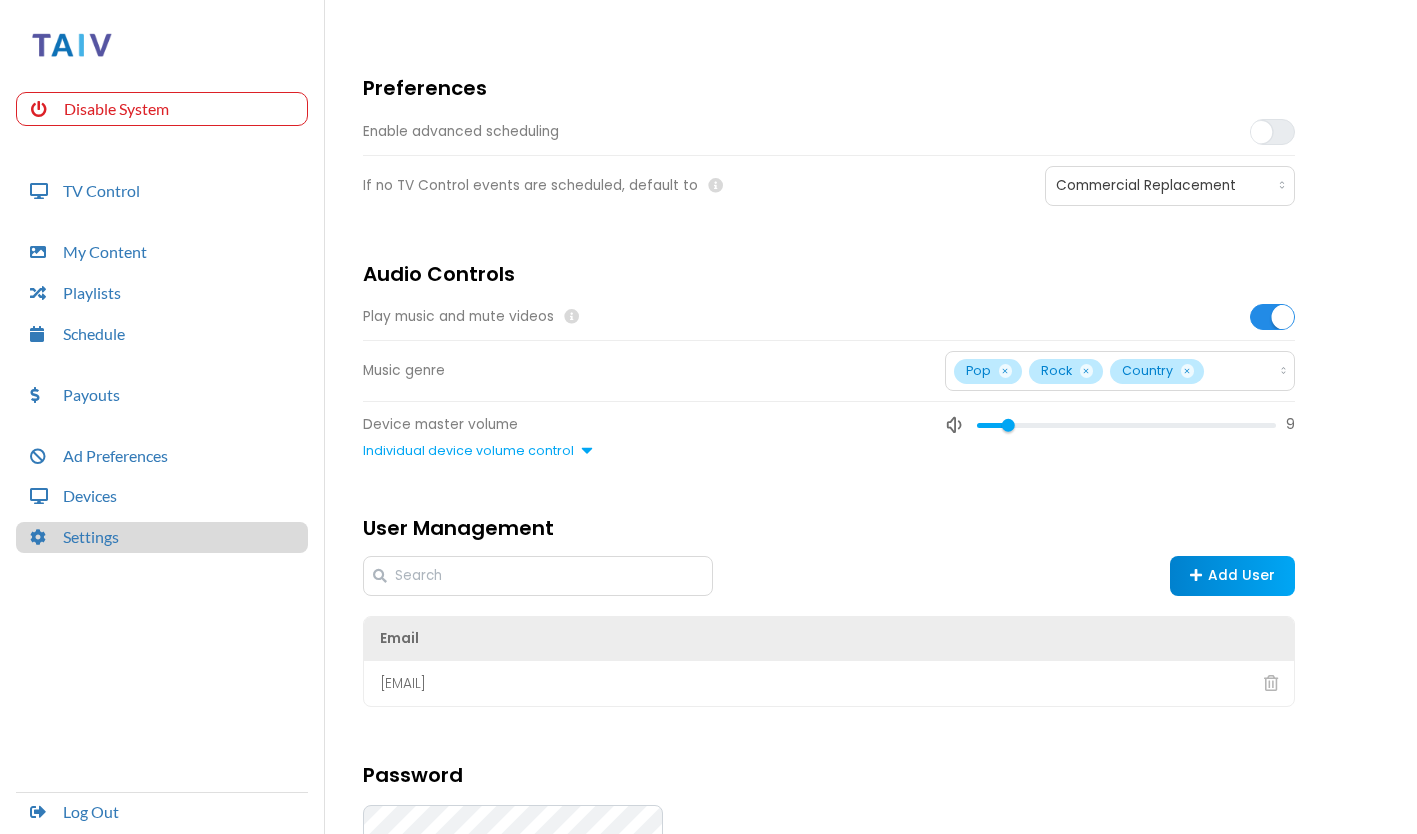 click at bounding box center (1261, 131) 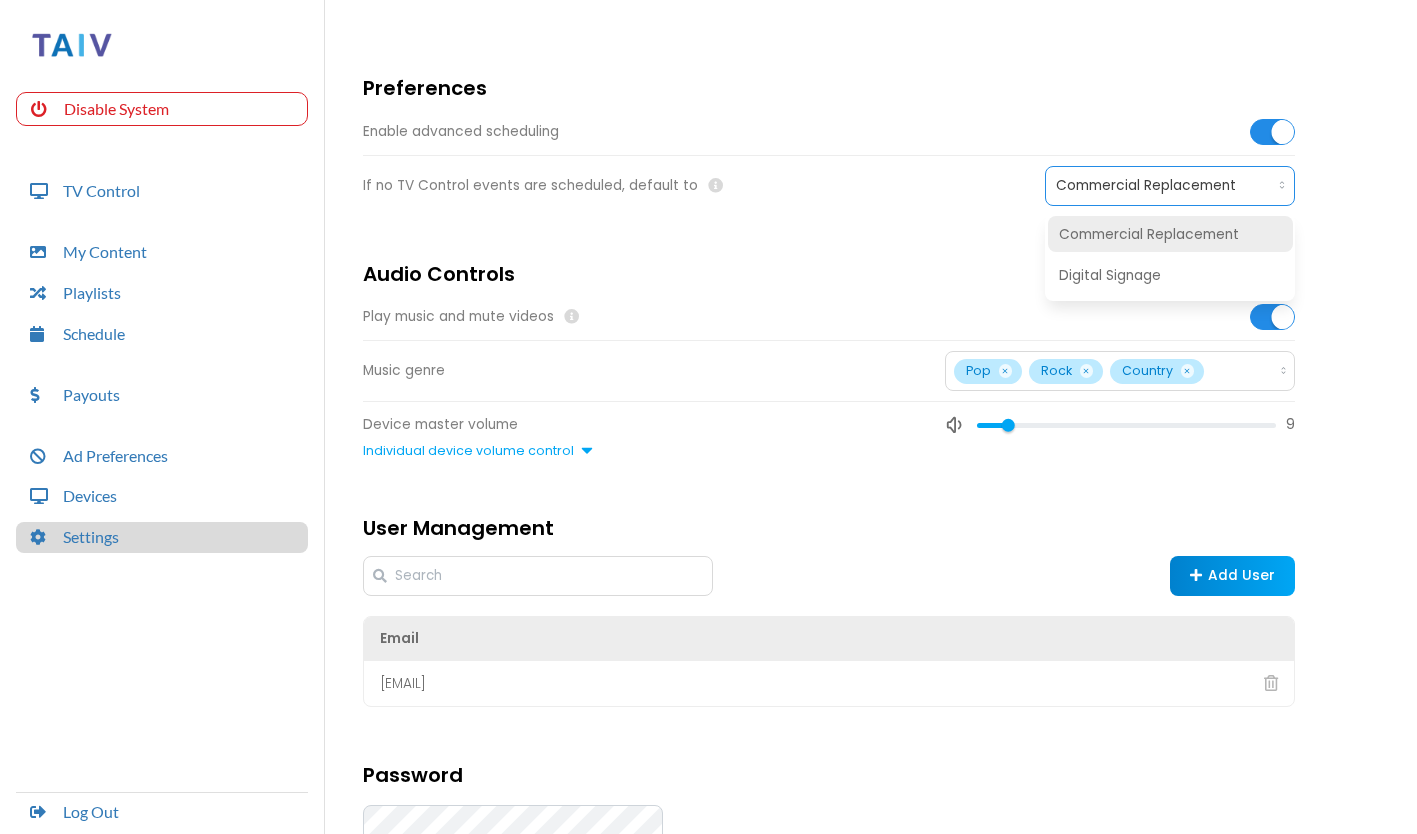 click on "Commercial Replacement" at bounding box center (1170, 186) 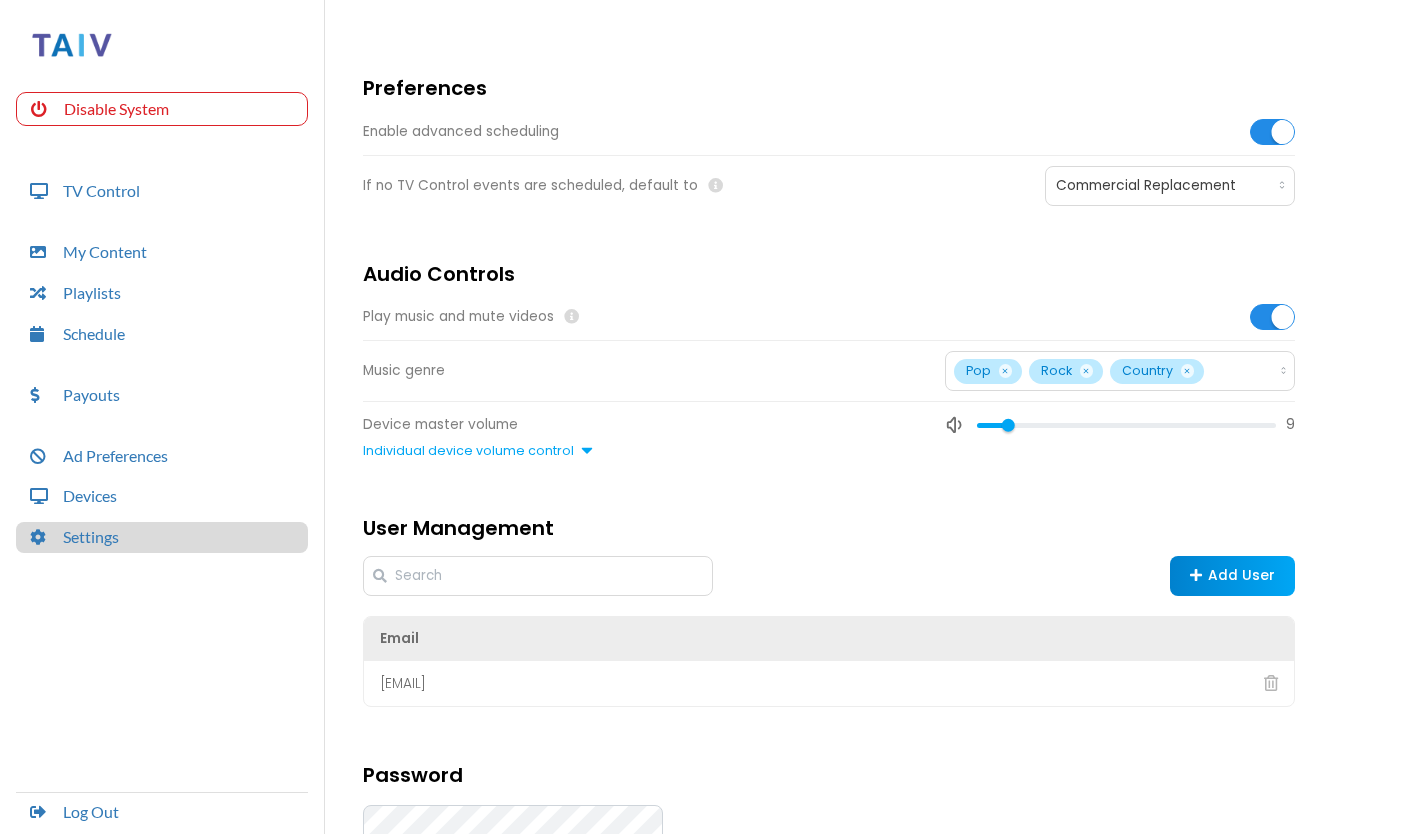 click on "Preferences Enable advanced scheduling If no TV Control events are scheduled, default to Commercial Replacement Audio Controls Play music and mute videos Music genre Pop Rock Country Device master volume 9 Individual device volume control User Management Add User Email [EMAIL] Password Change Password" at bounding box center (829, 531) 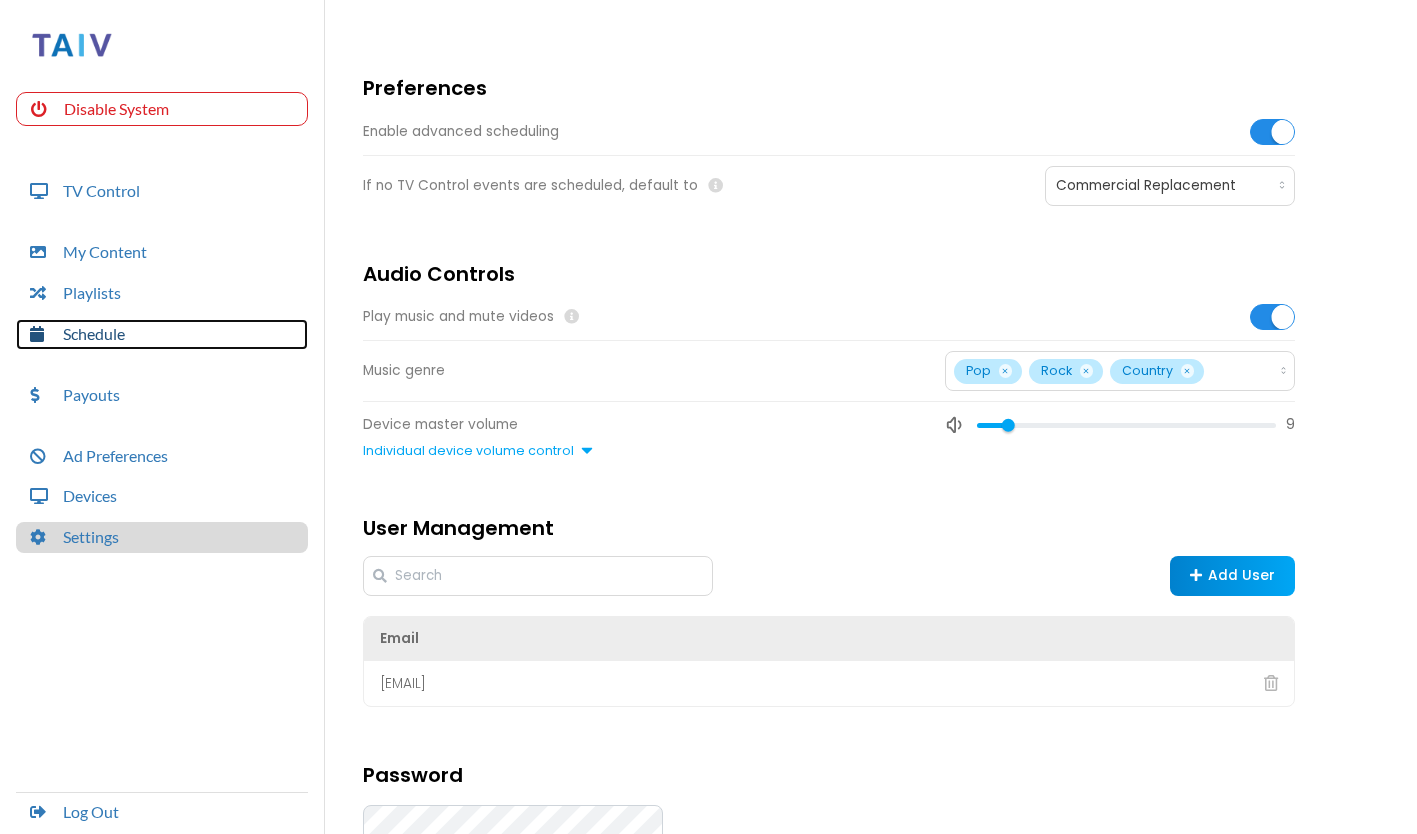 click on "Schedule" at bounding box center [162, 334] 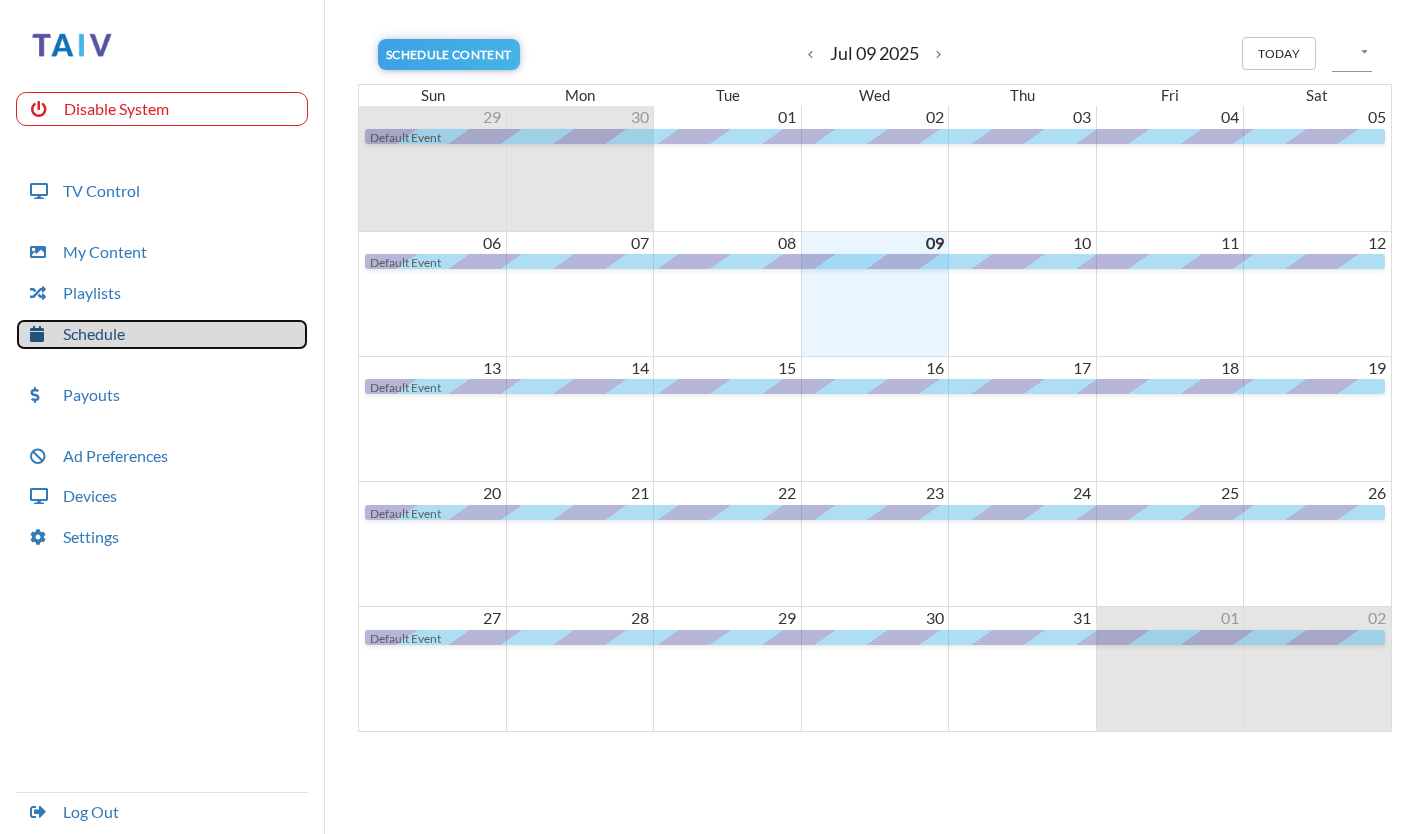scroll, scrollTop: 0, scrollLeft: 0, axis: both 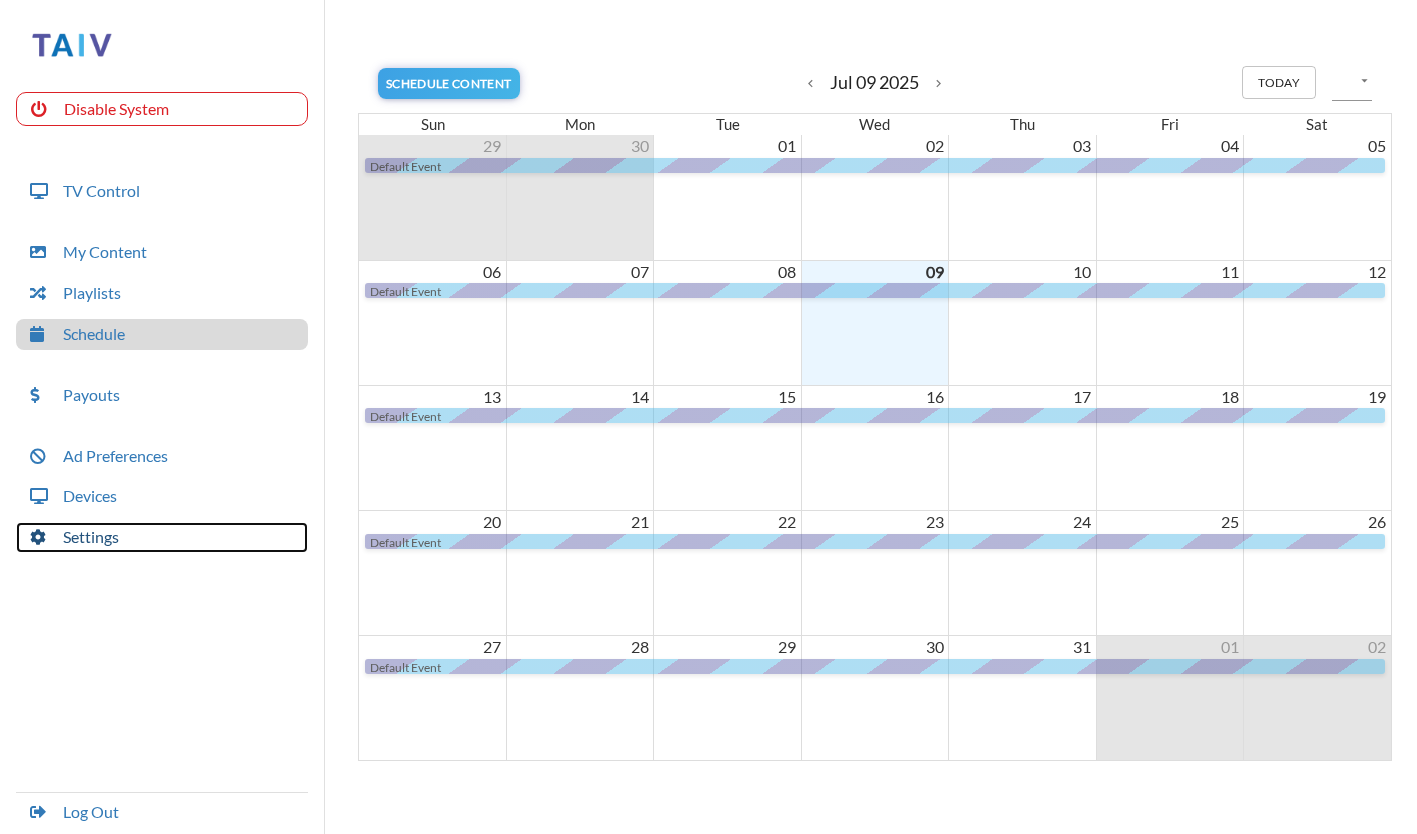 click on "Settings" at bounding box center (162, 537) 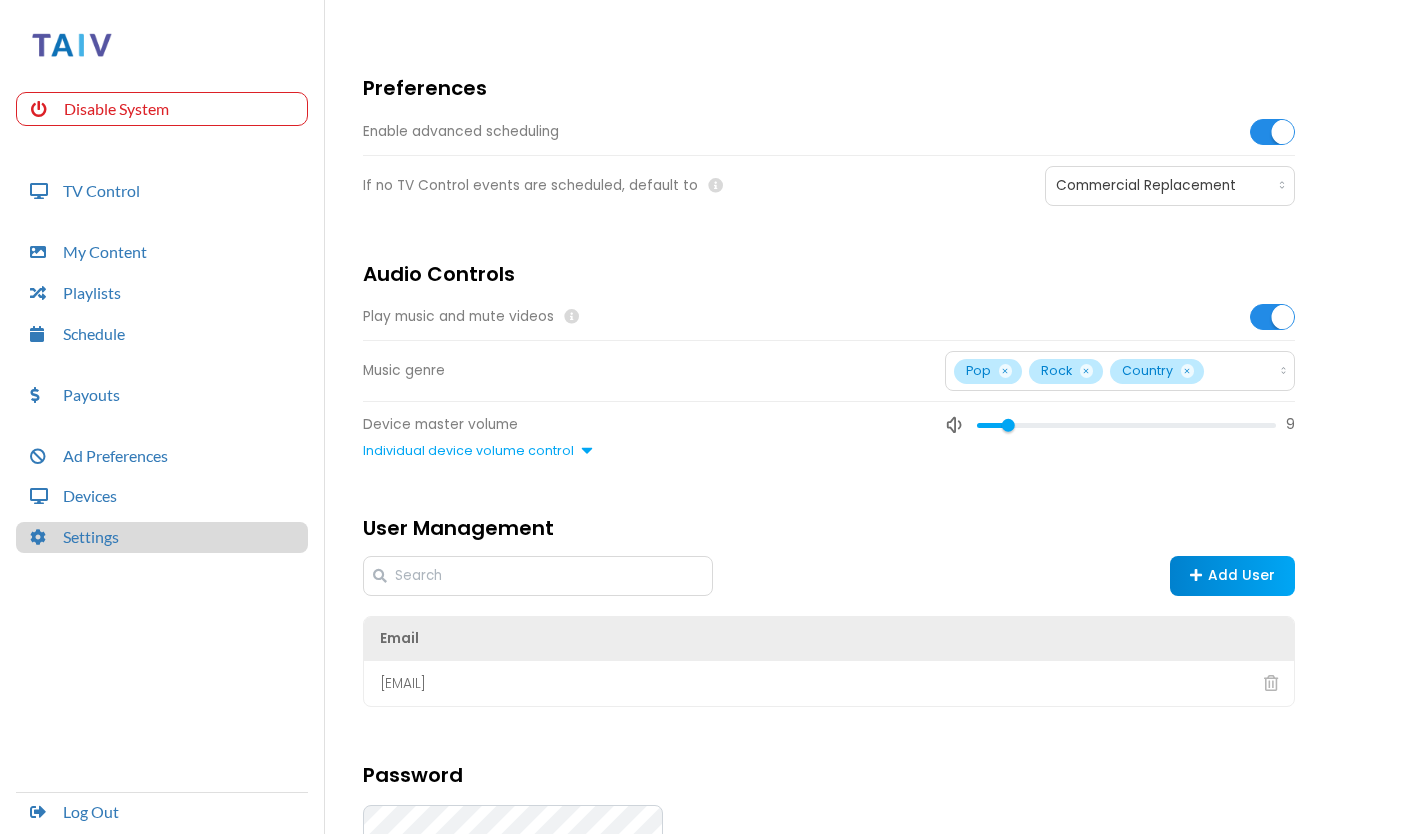 click at bounding box center [1284, 131] 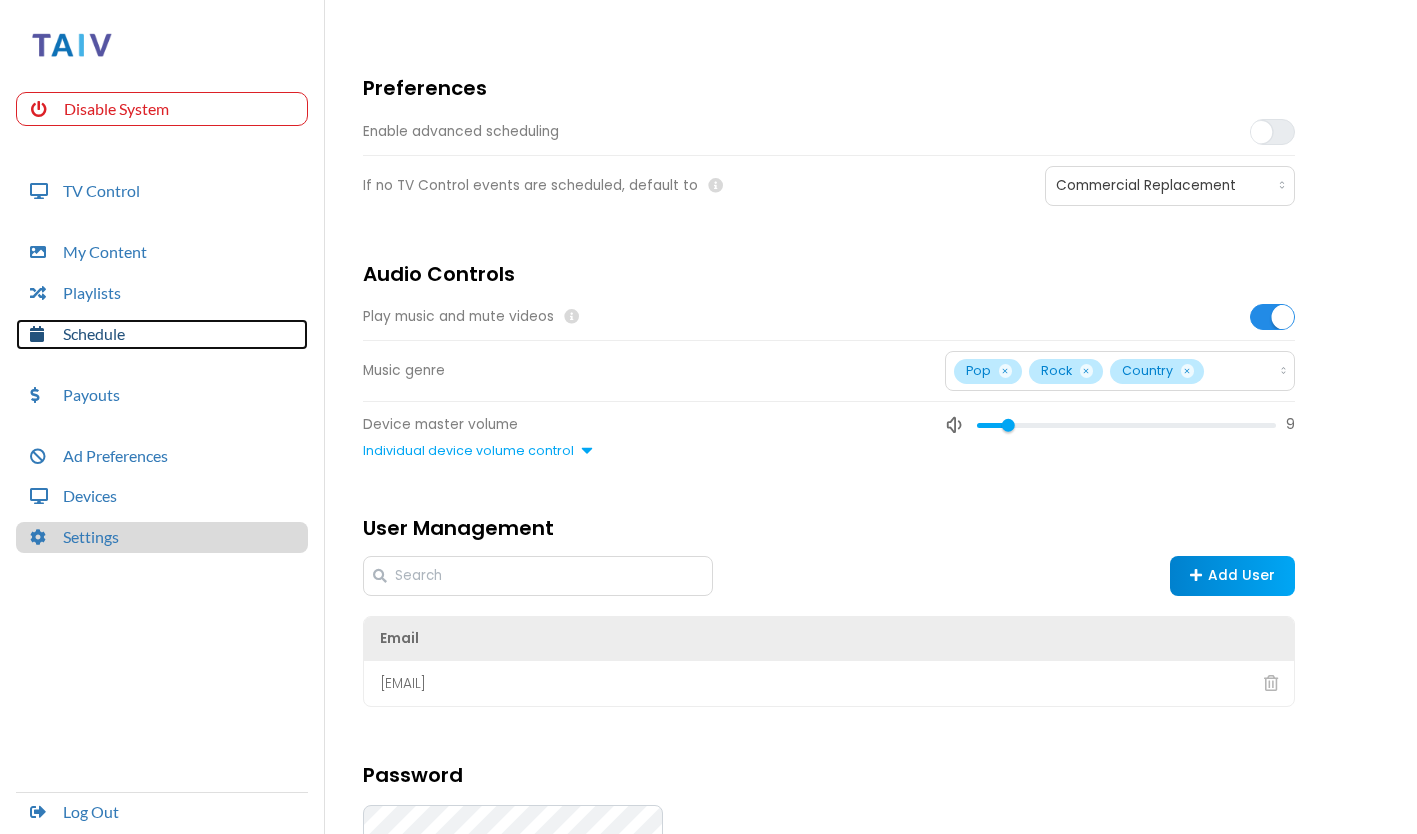 click on "Schedule" at bounding box center (162, 334) 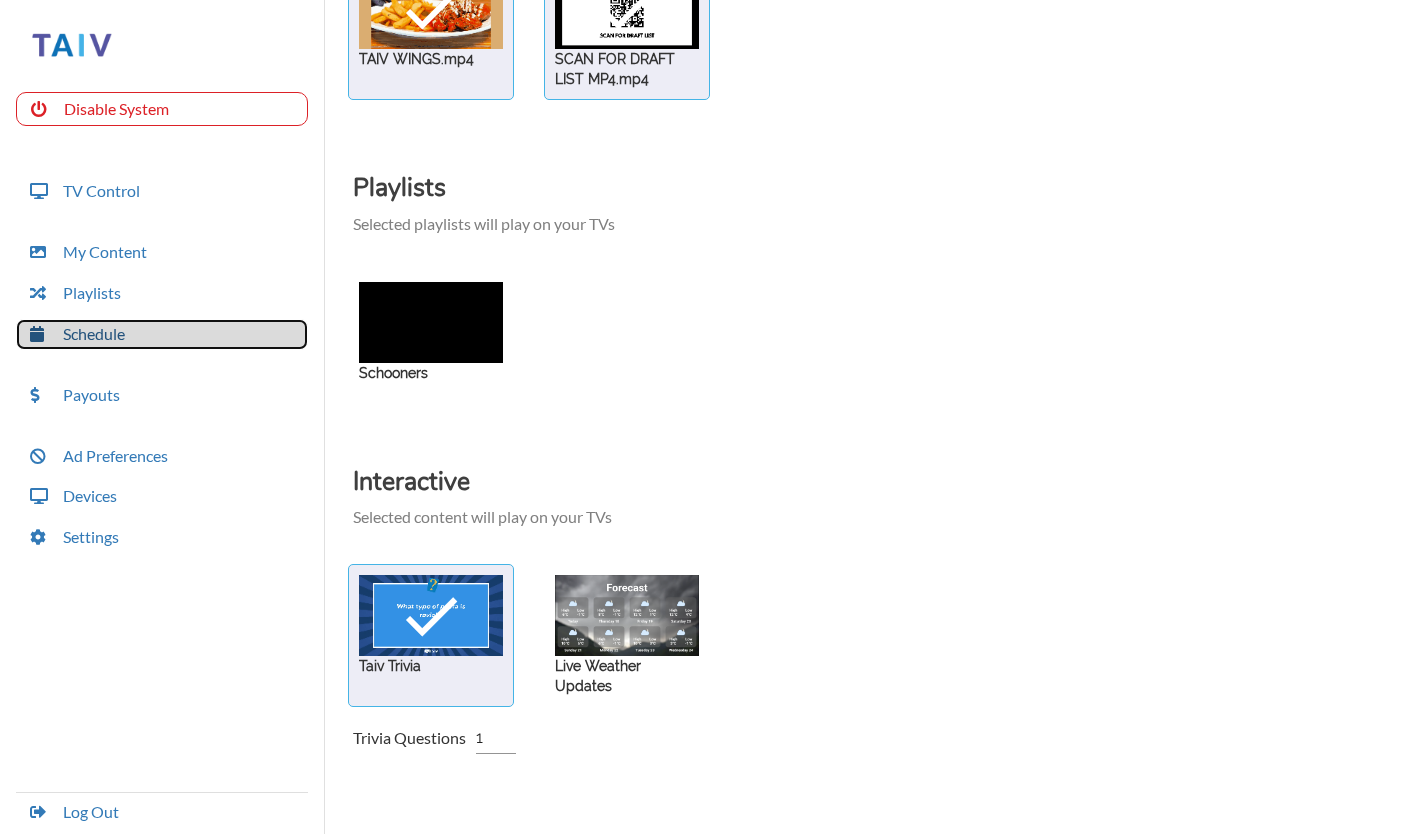 scroll, scrollTop: 0, scrollLeft: 0, axis: both 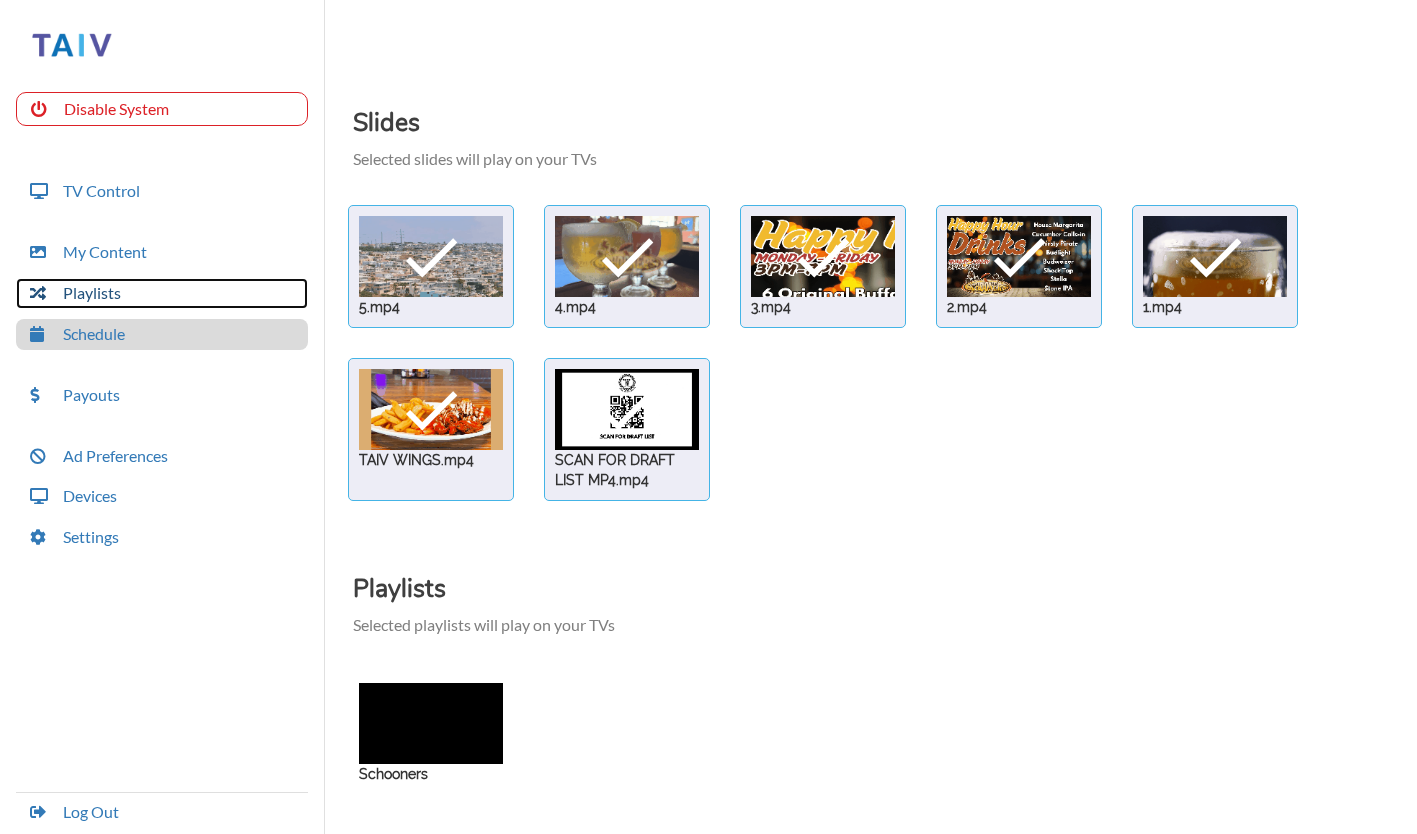 click on "Playlists" at bounding box center (162, 293) 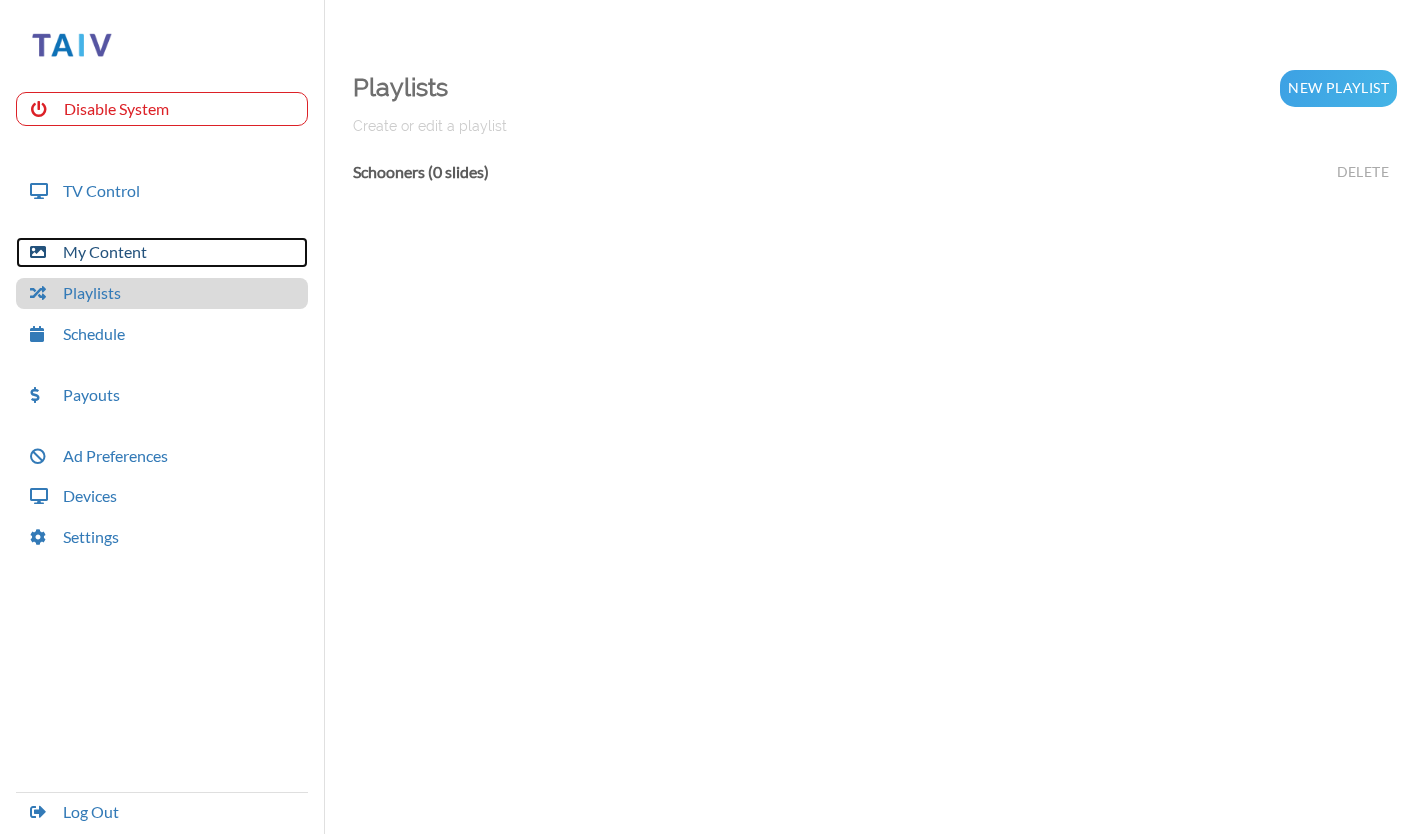 click on "My Content" at bounding box center [162, 252] 